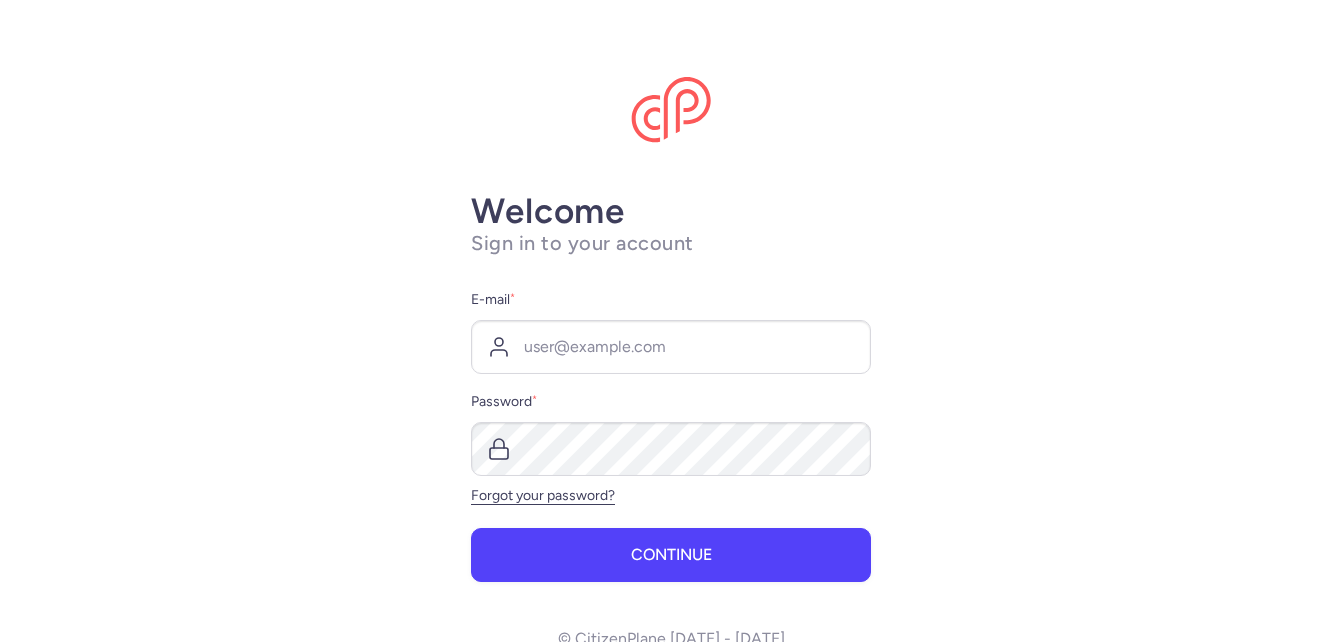 scroll, scrollTop: 0, scrollLeft: 0, axis: both 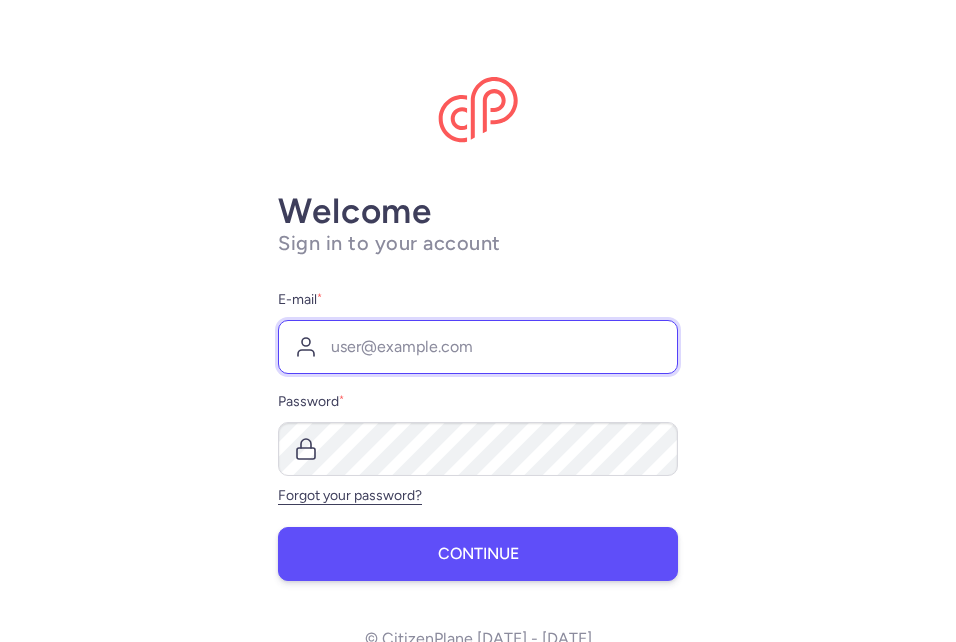 type on "[PERSON_NAME][EMAIL_ADDRESS][DOMAIN_NAME]" 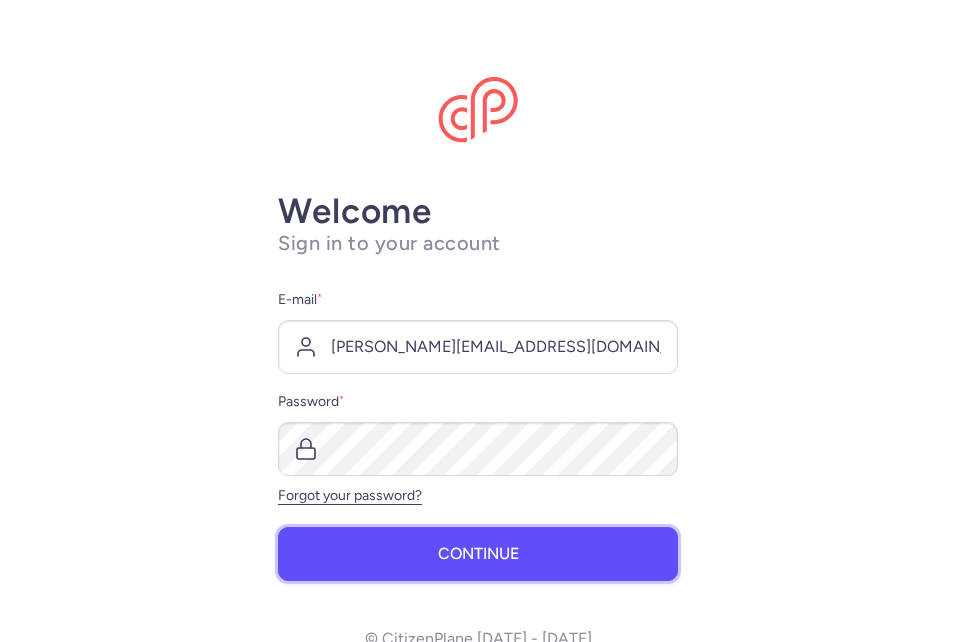 click on "Continue" at bounding box center (478, 554) 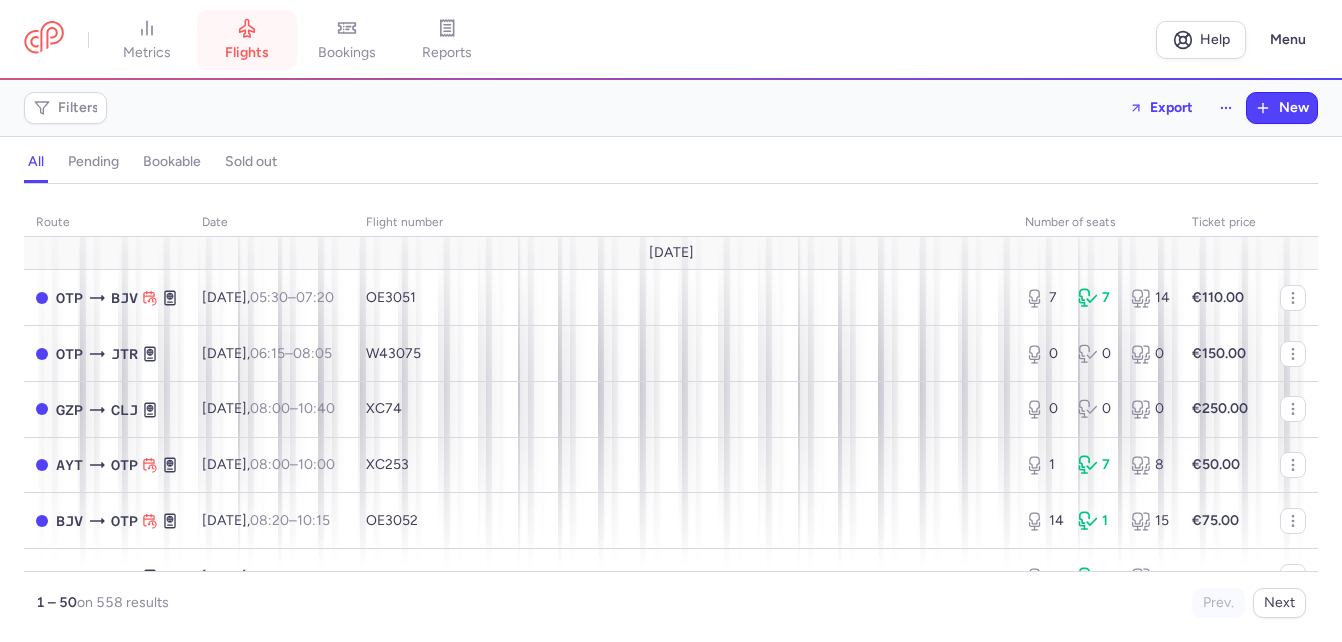 click on "flights" at bounding box center [247, 53] 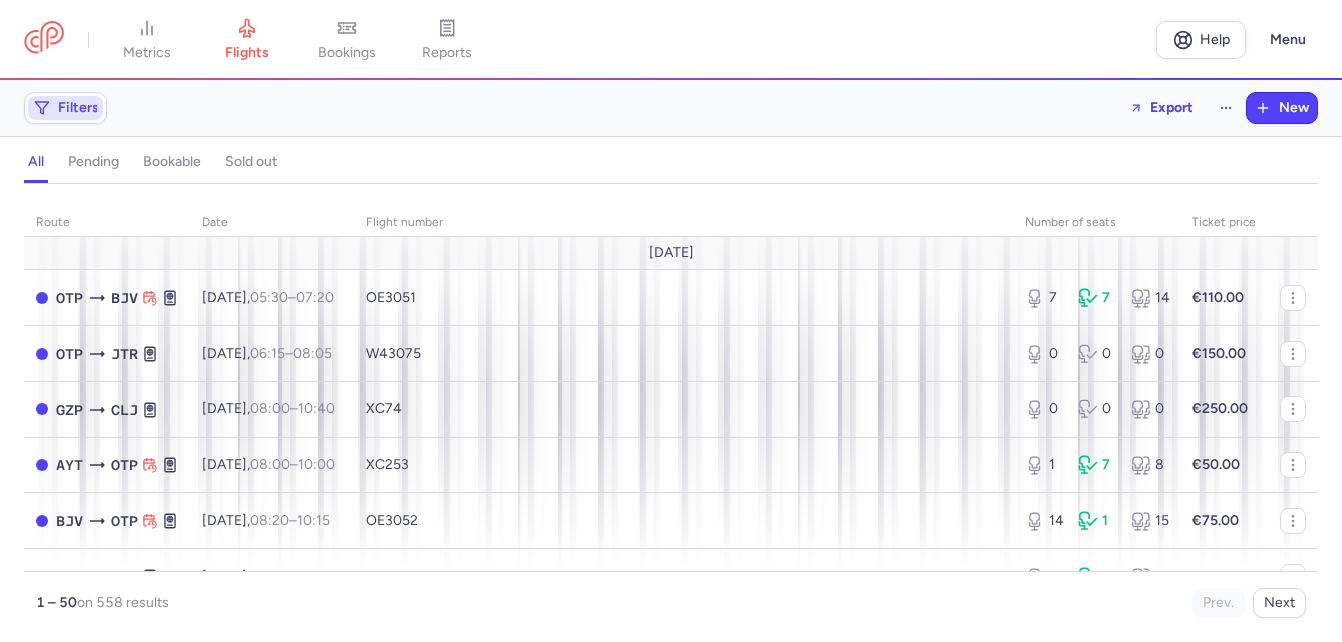 click on "Filters" 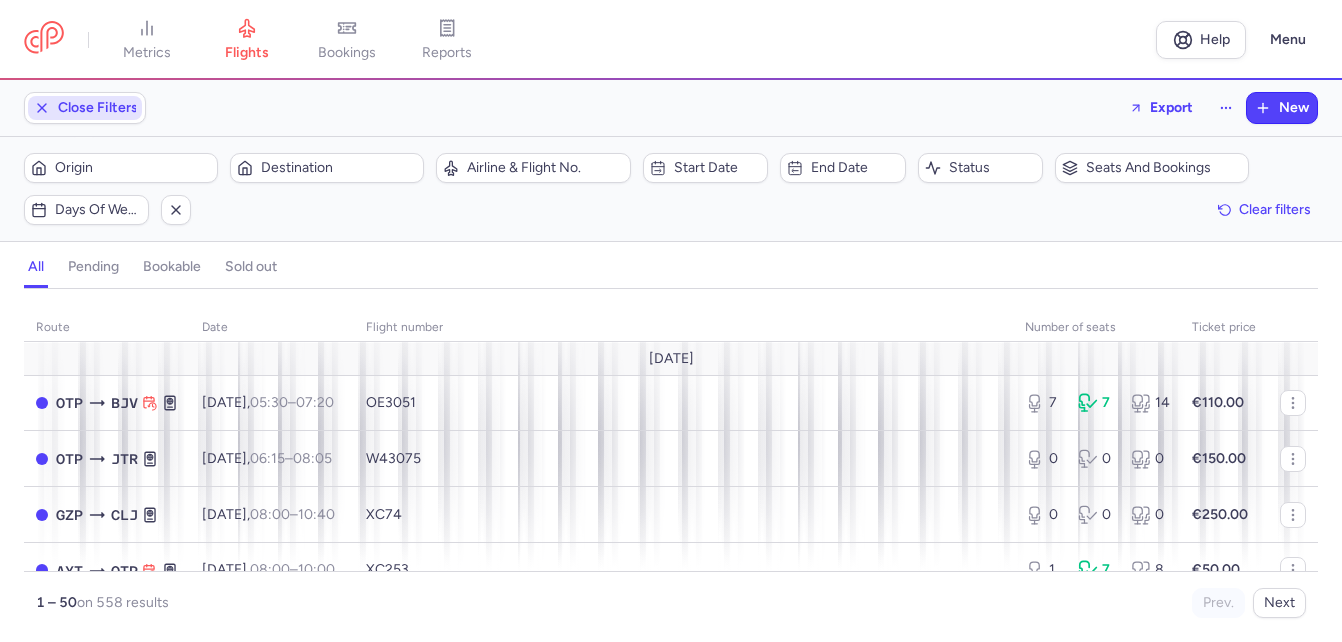 scroll, scrollTop: 0, scrollLeft: 0, axis: both 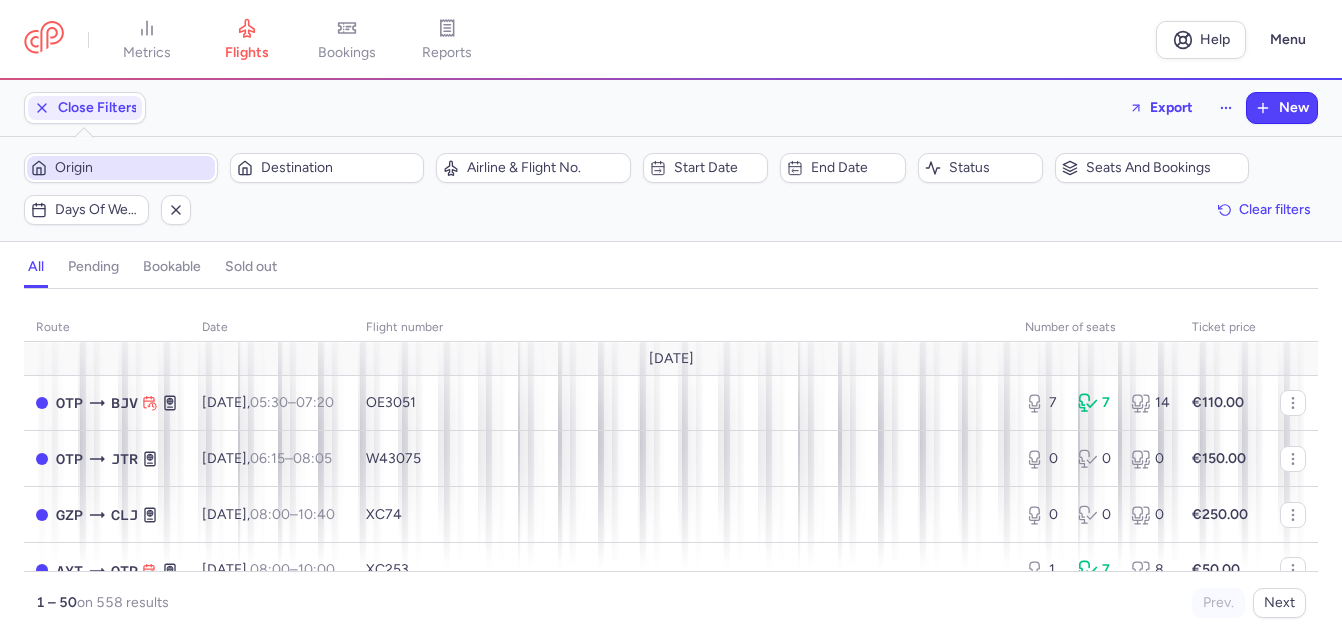 click on "Origin" at bounding box center [133, 168] 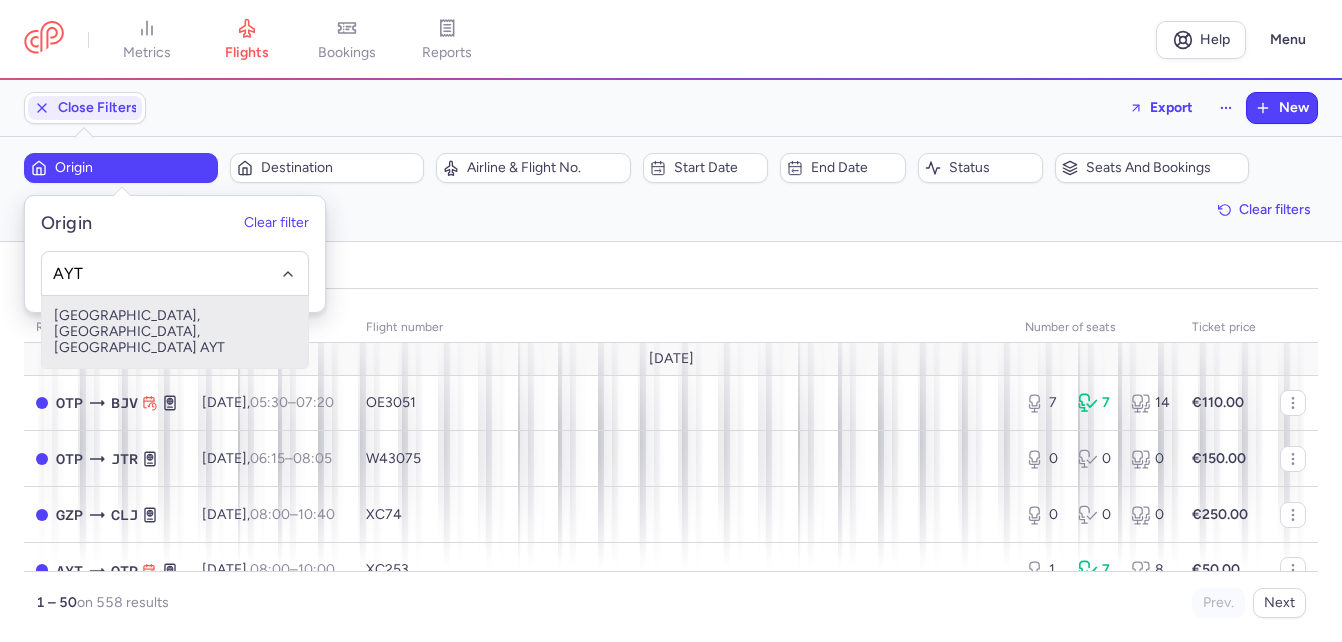 click on "[GEOGRAPHIC_DATA], [GEOGRAPHIC_DATA], [GEOGRAPHIC_DATA] AYT" at bounding box center [175, 332] 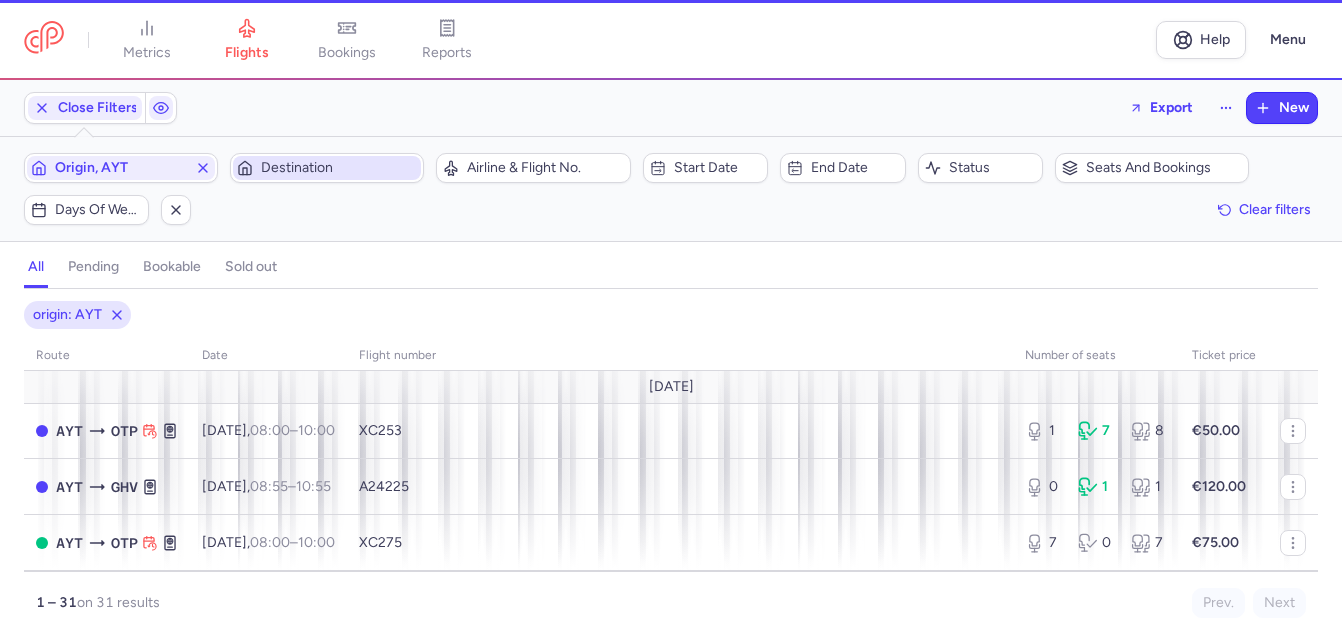 click on "Destination" at bounding box center (339, 168) 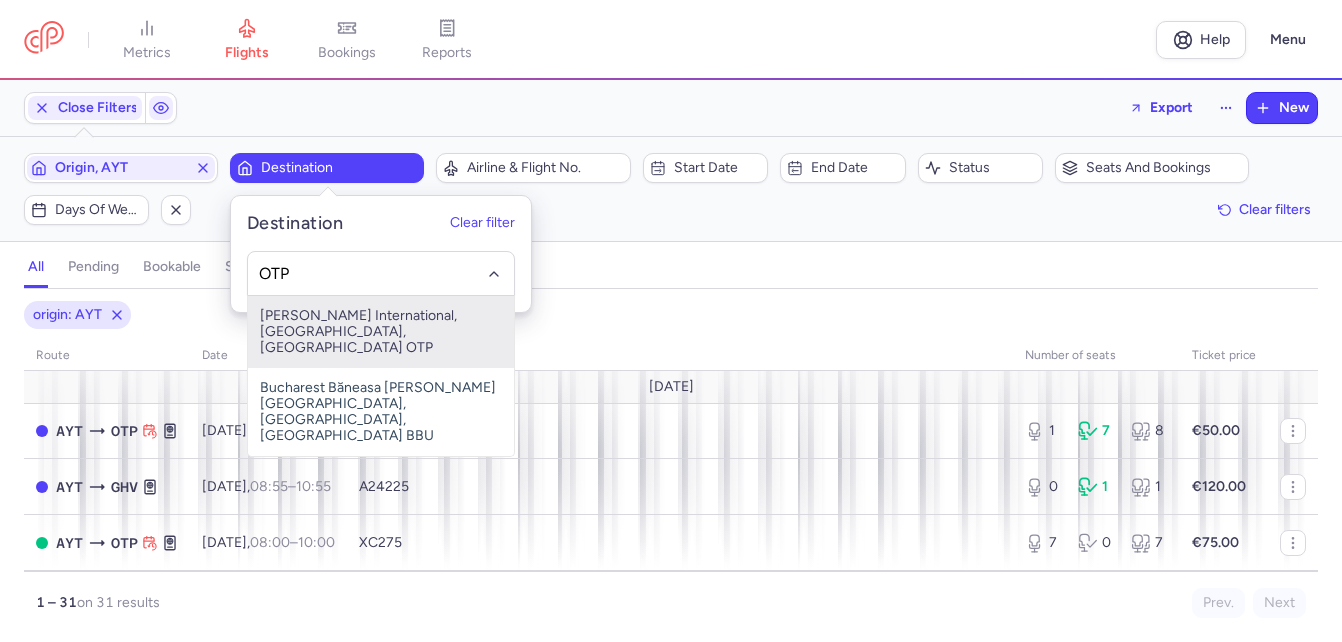 click on "[PERSON_NAME] International, [GEOGRAPHIC_DATA], [GEOGRAPHIC_DATA] OTP" at bounding box center (381, 332) 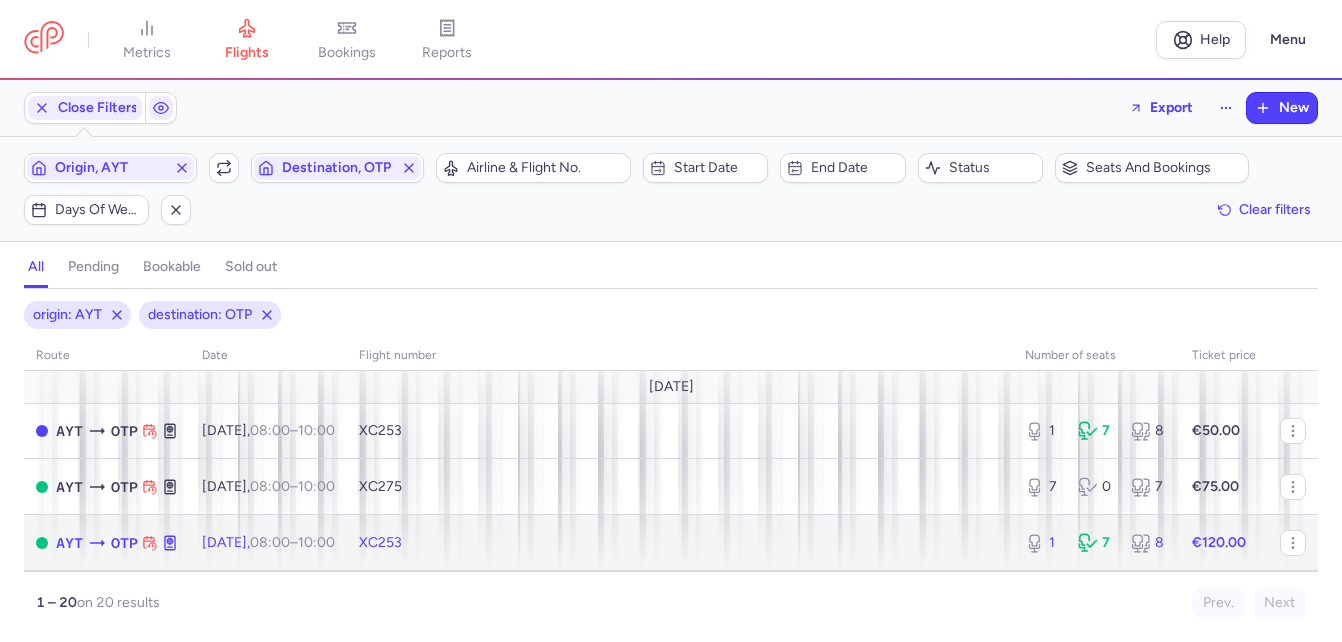 click on "[DATE]  08:00  –  10:00  +0" 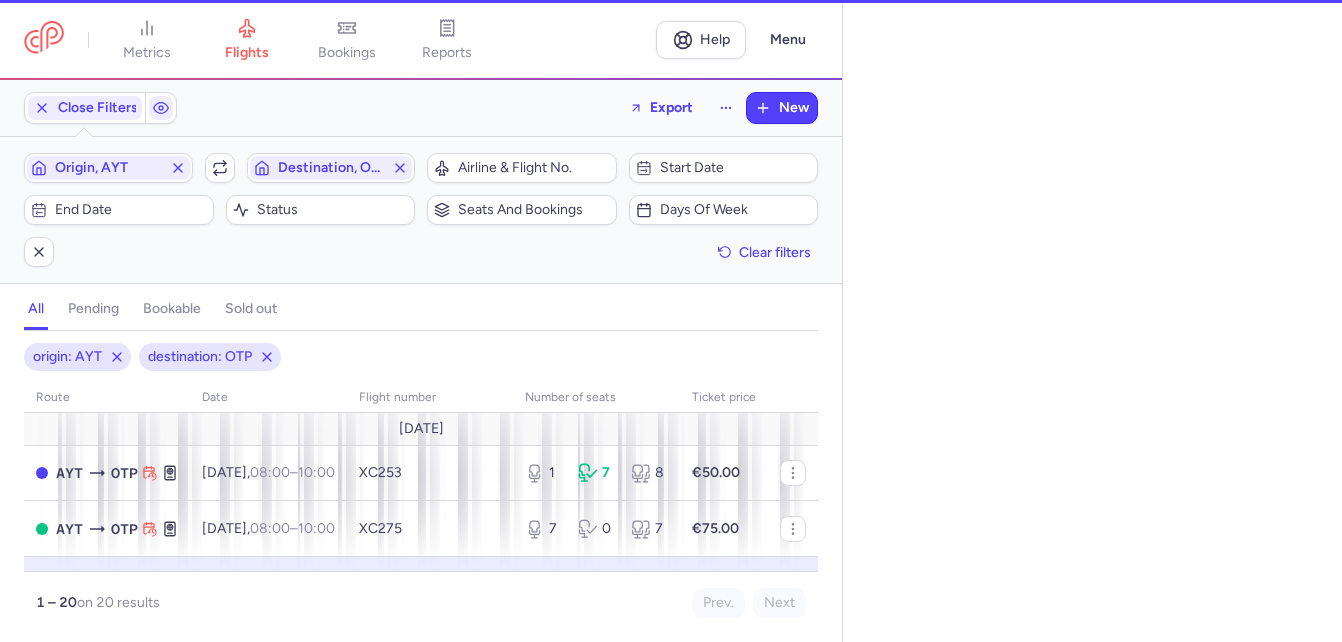 select on "days" 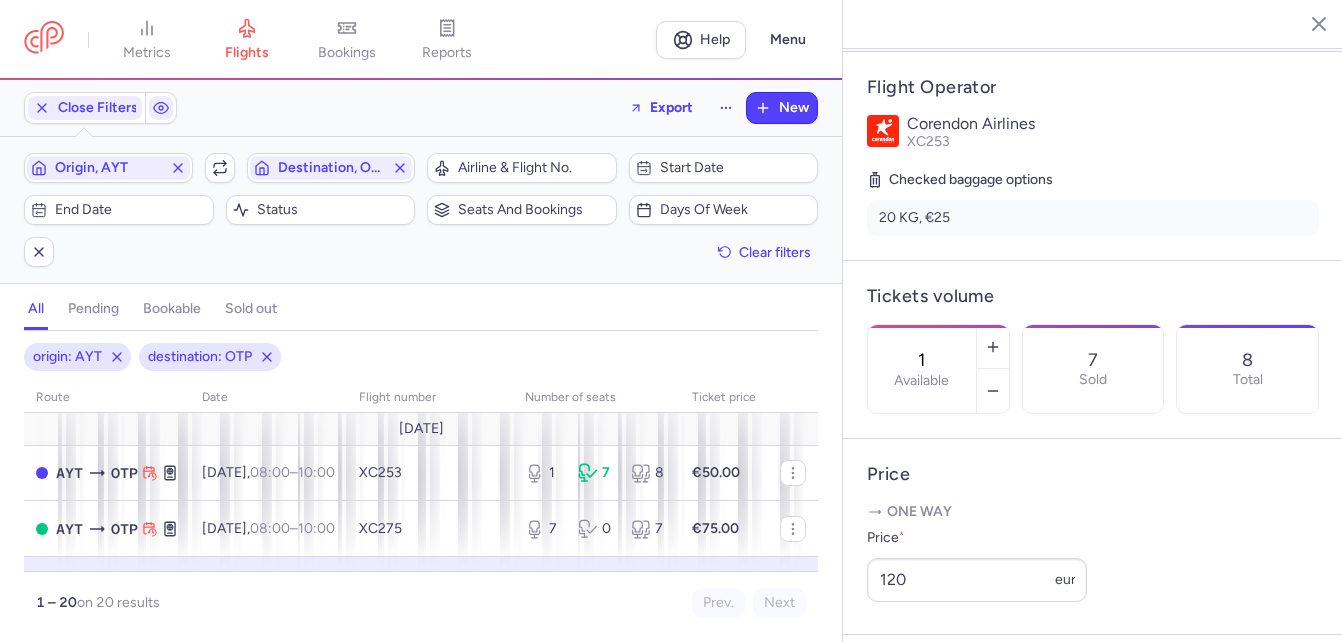 scroll, scrollTop: 400, scrollLeft: 0, axis: vertical 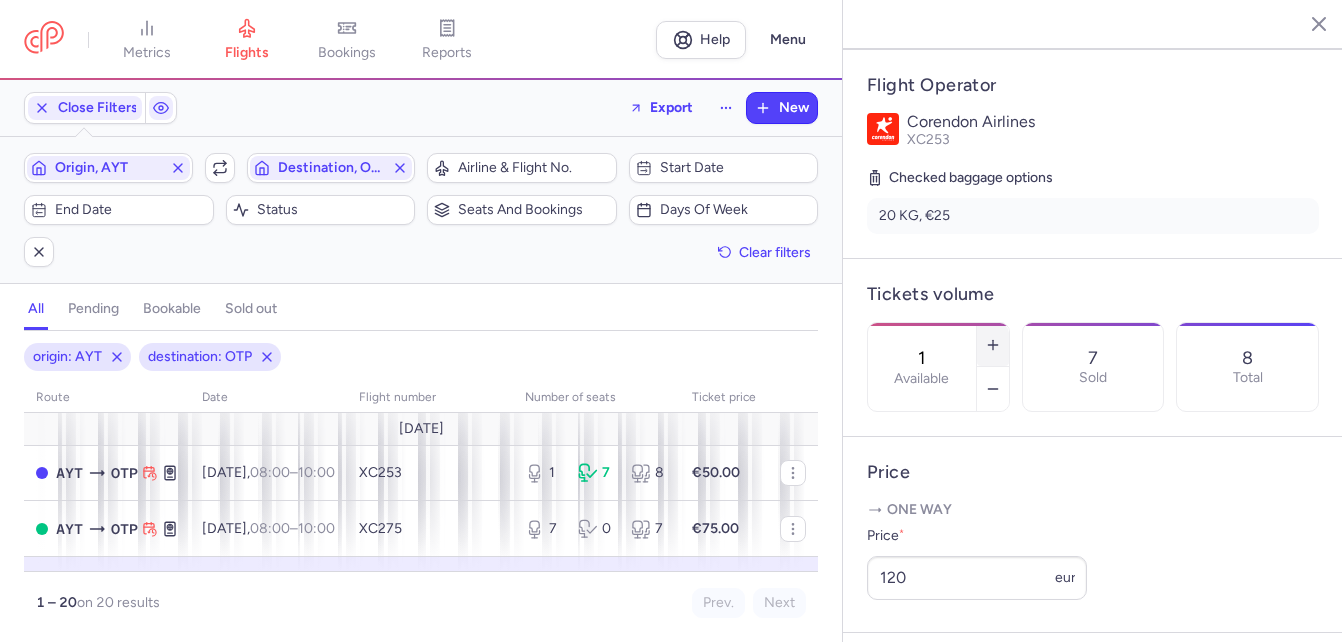 click 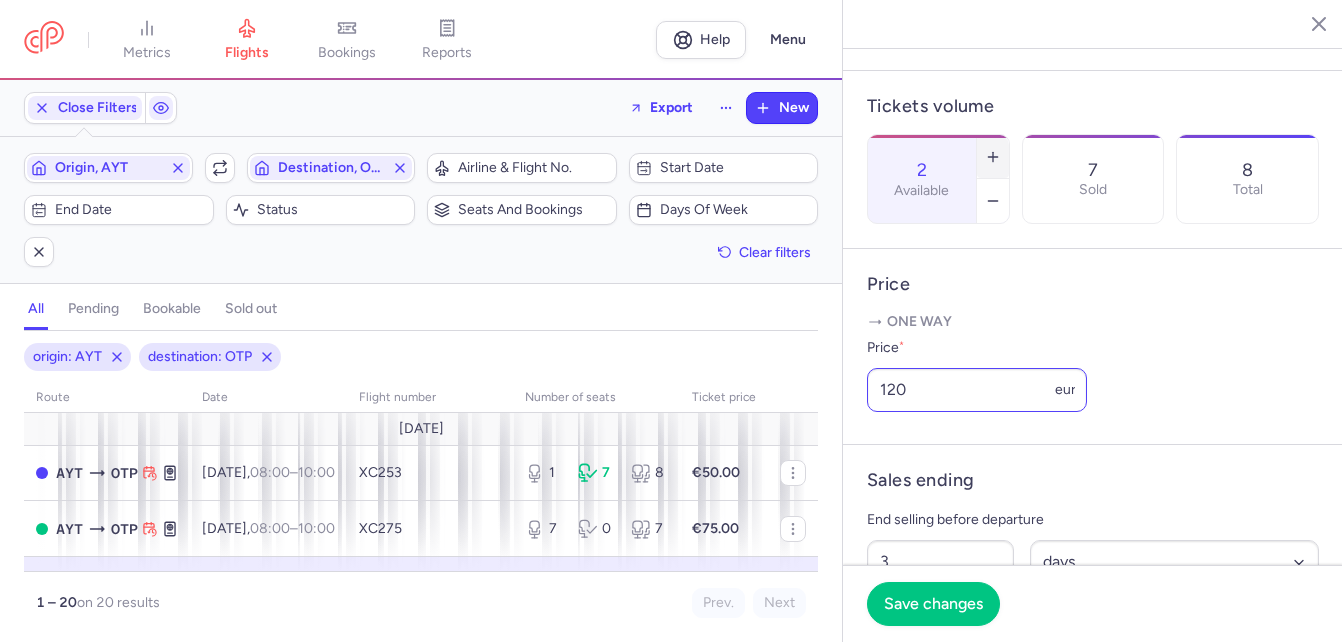 scroll, scrollTop: 600, scrollLeft: 0, axis: vertical 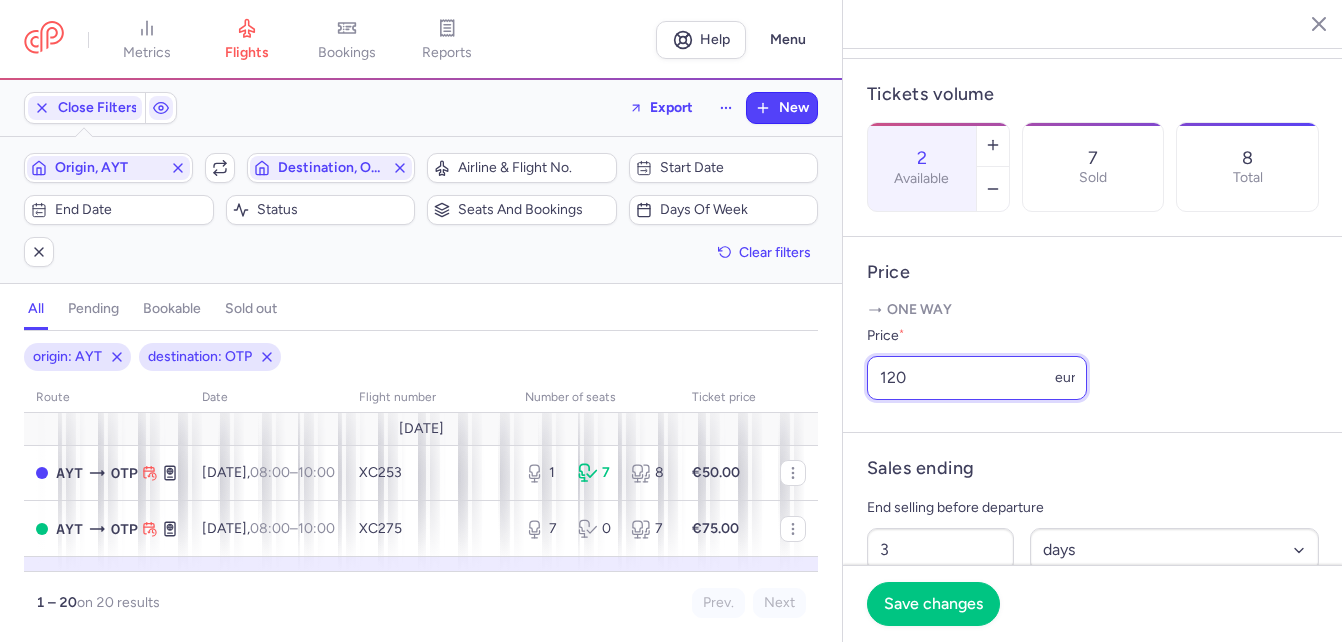 drag, startPoint x: 934, startPoint y: 405, endPoint x: 854, endPoint y: 402, distance: 80.05623 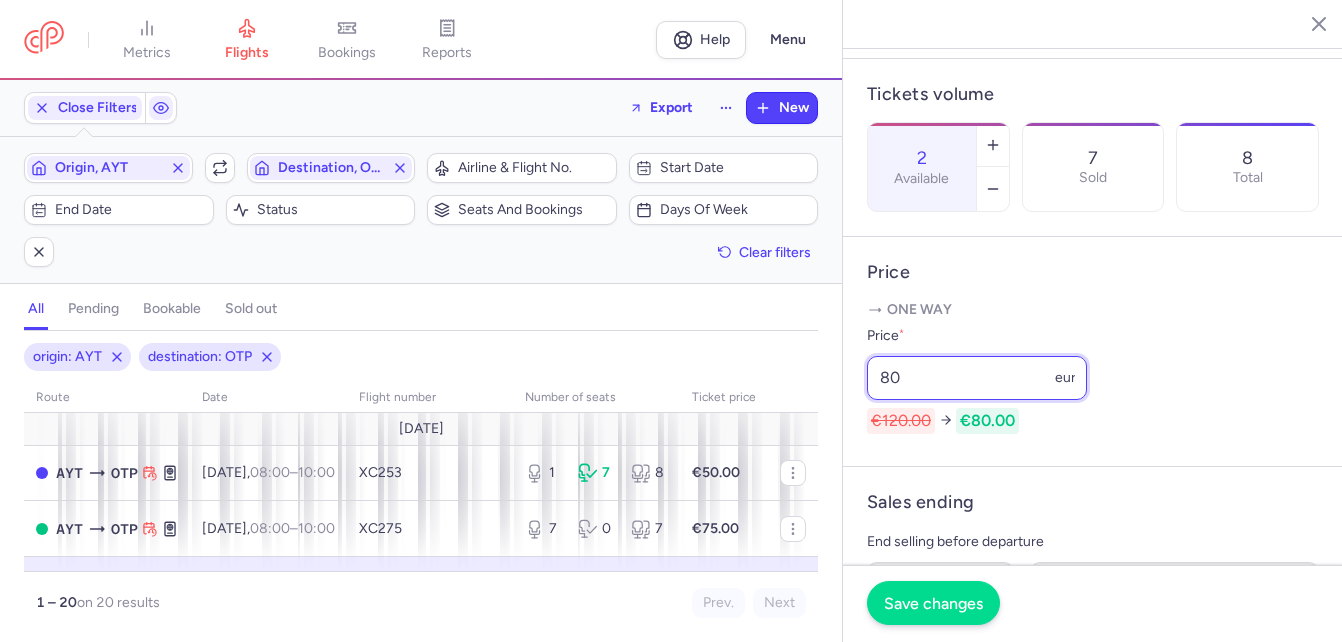 type on "80" 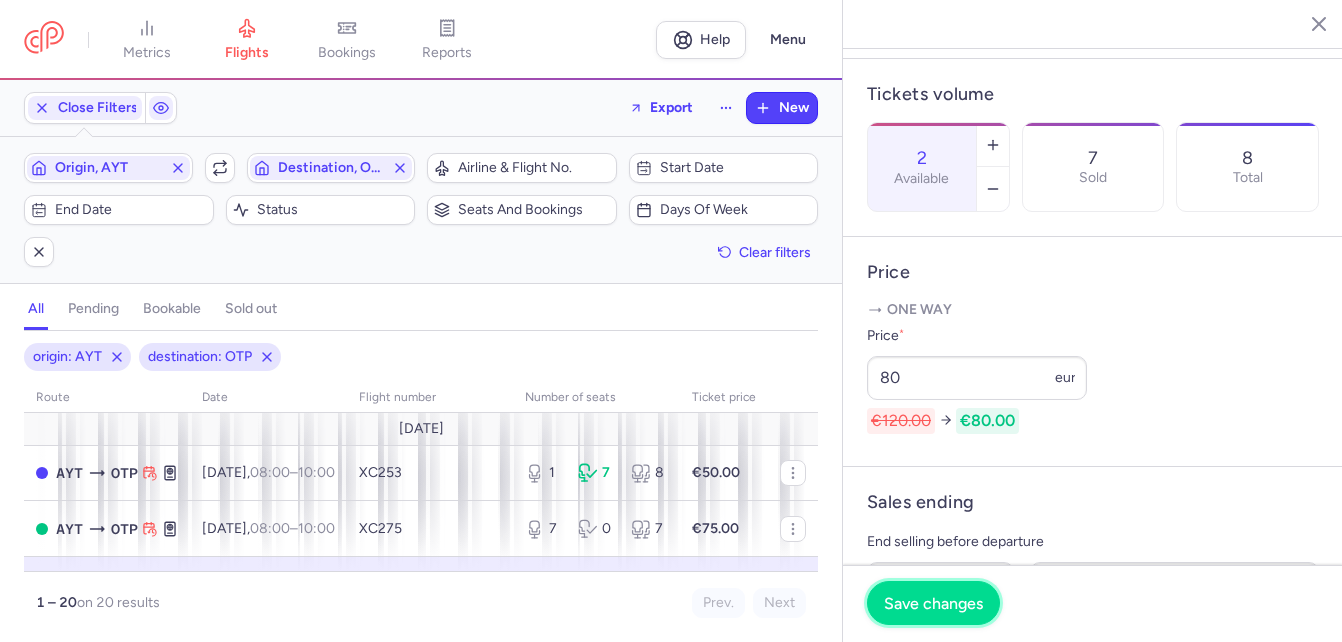 click on "Save changes" at bounding box center (933, 603) 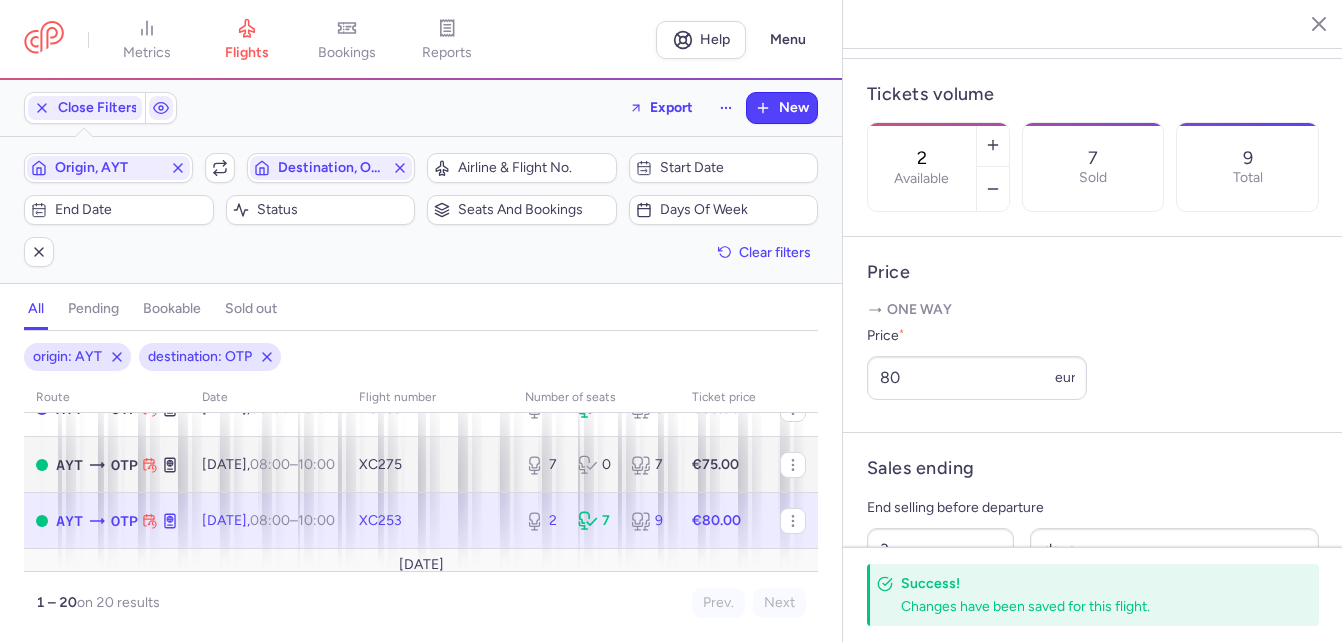 scroll, scrollTop: 100, scrollLeft: 0, axis: vertical 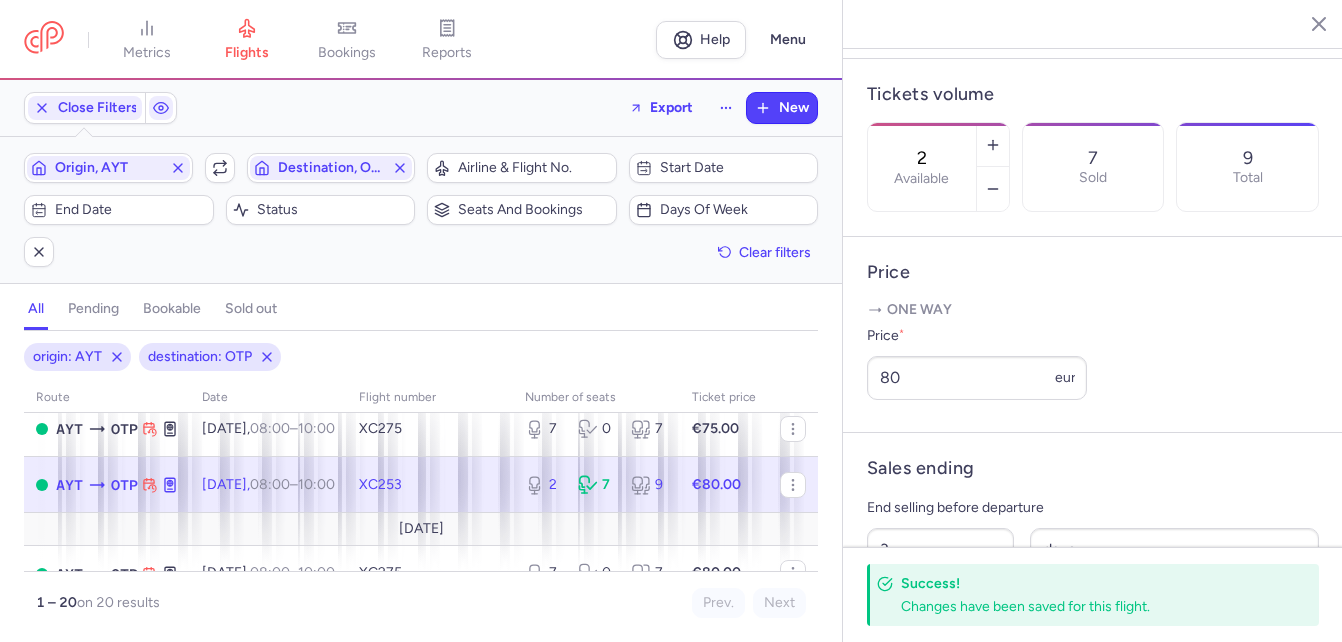click on "08:00" at bounding box center [270, 484] 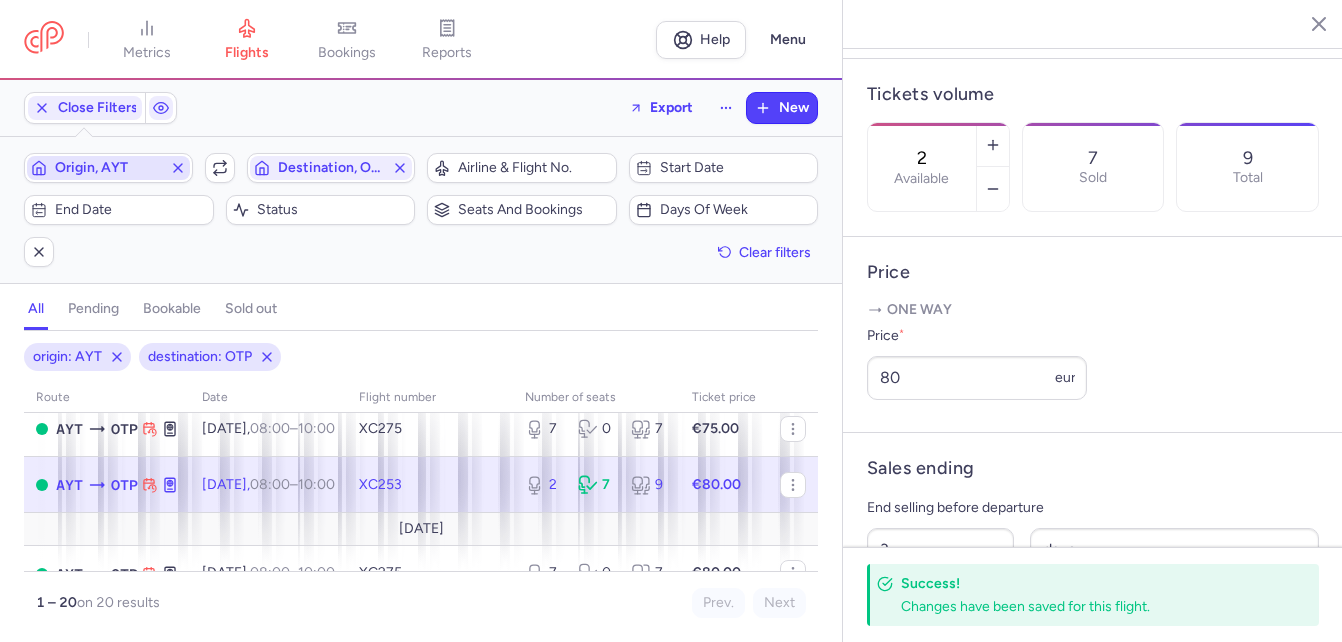 click 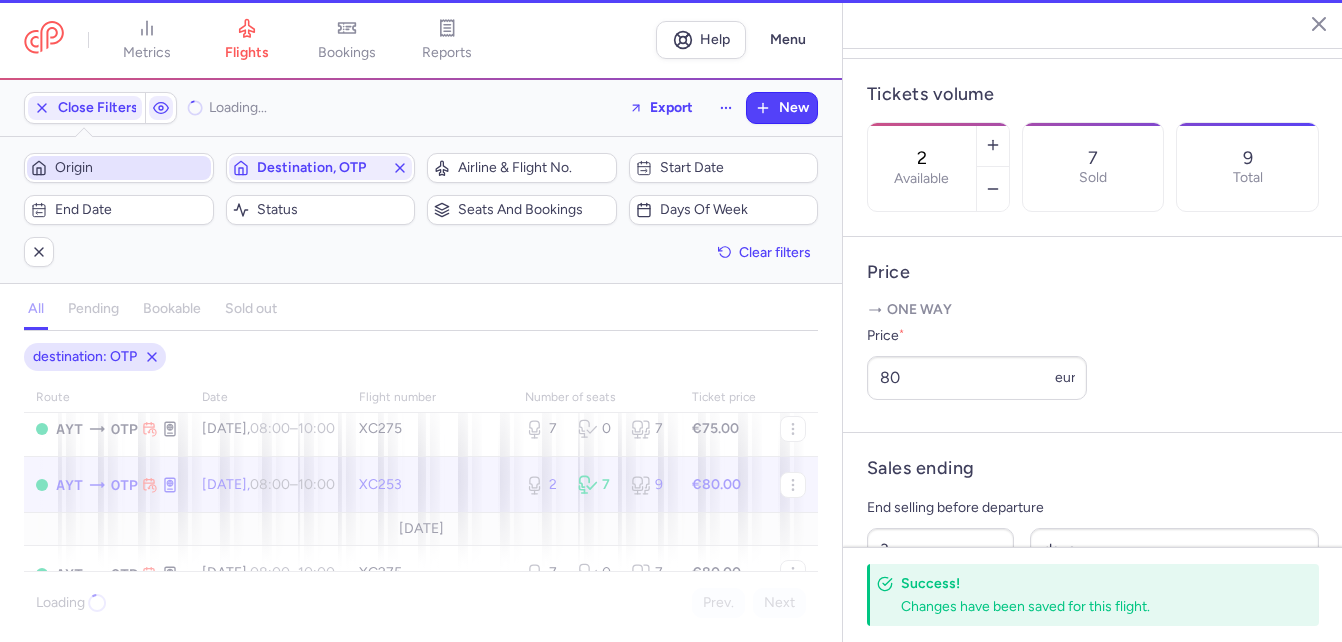 click on "Origin" at bounding box center (131, 168) 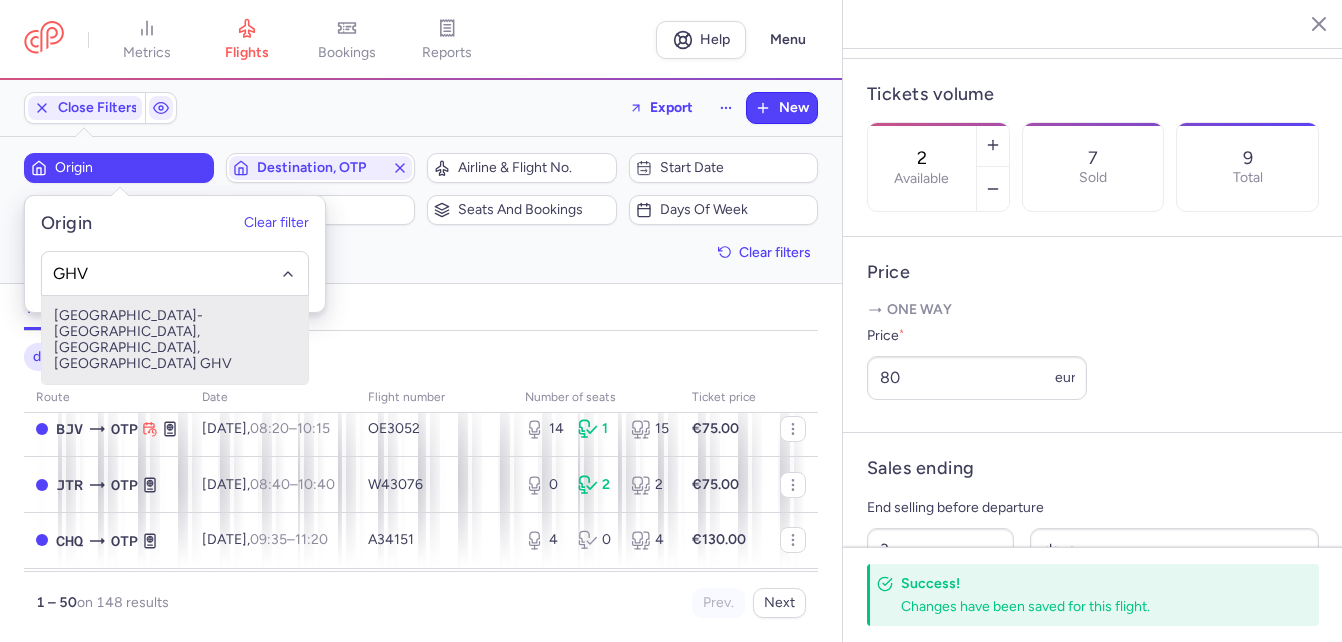click on "[GEOGRAPHIC_DATA]-[GEOGRAPHIC_DATA], [GEOGRAPHIC_DATA], [GEOGRAPHIC_DATA] GHV" at bounding box center [175, 340] 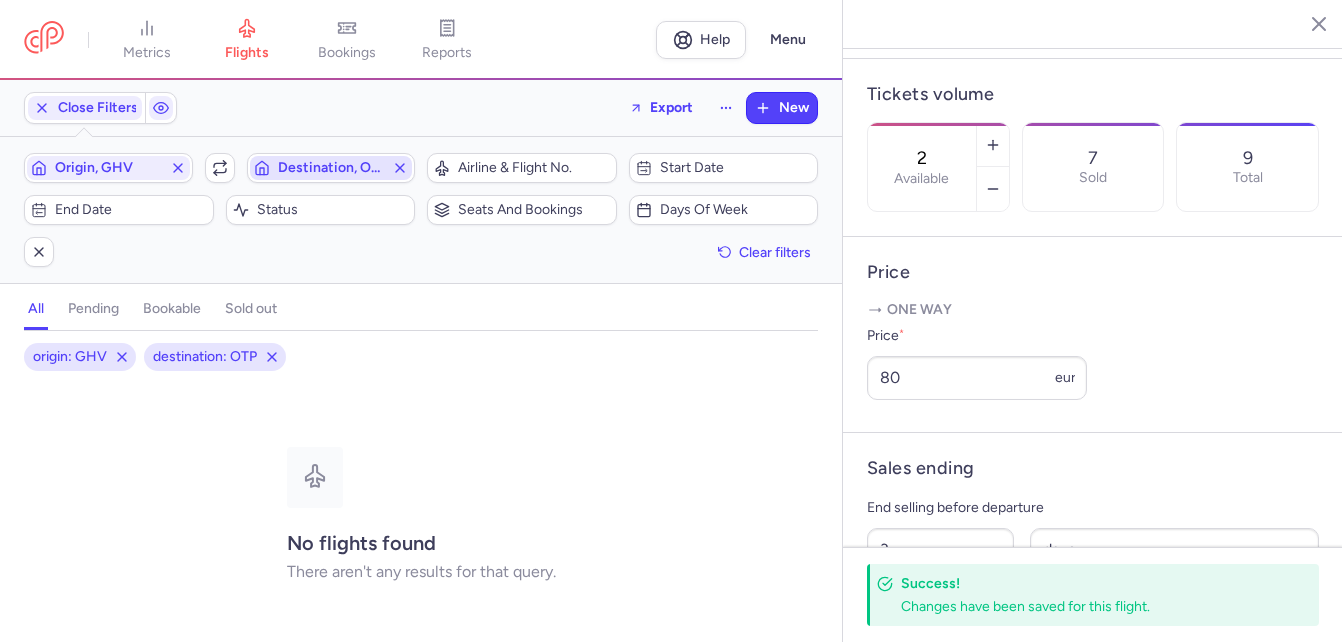click 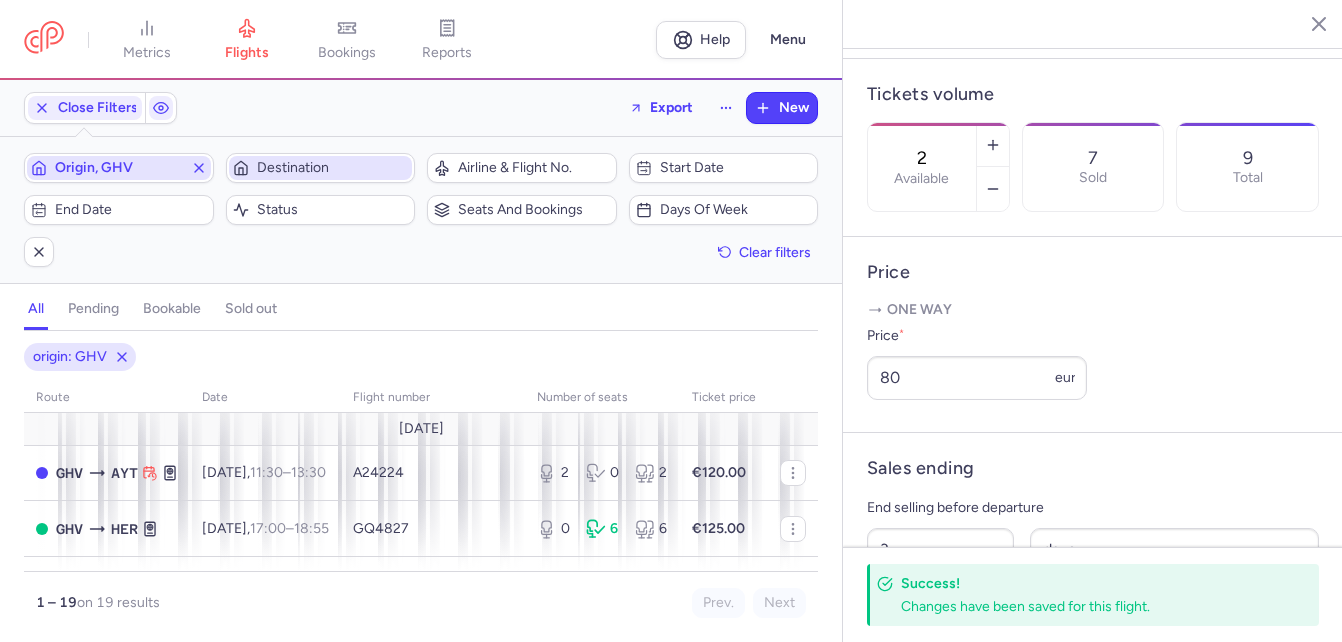 click 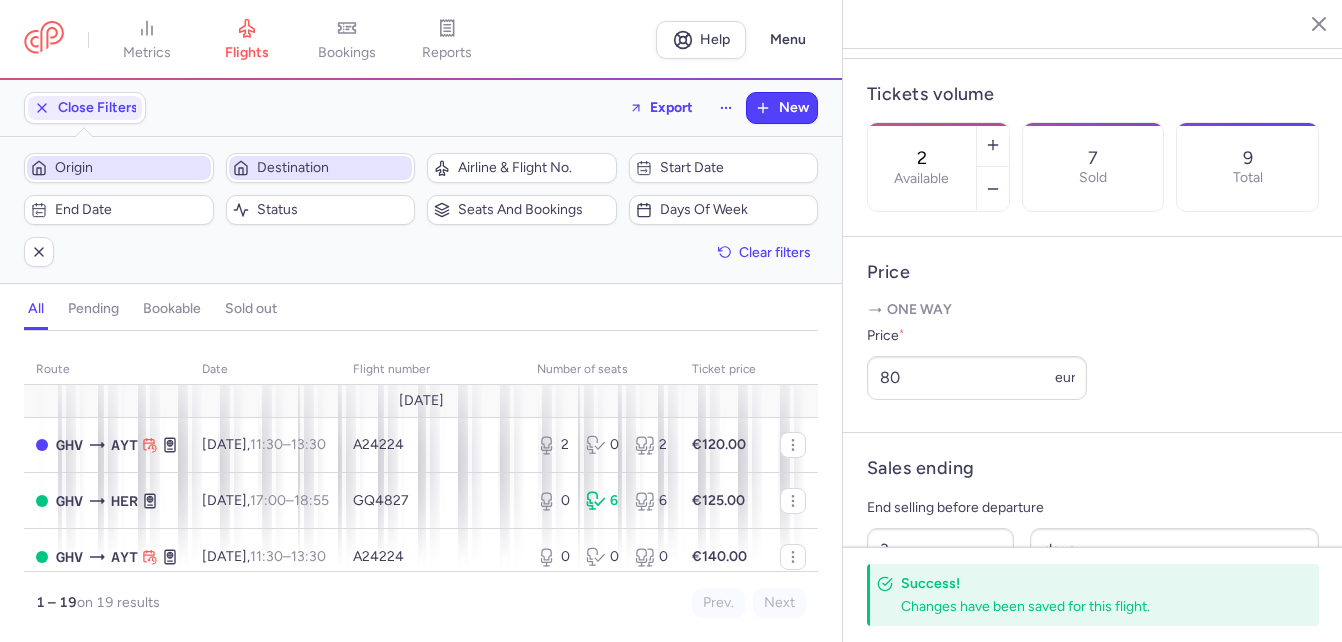 click on "Origin" at bounding box center [131, 168] 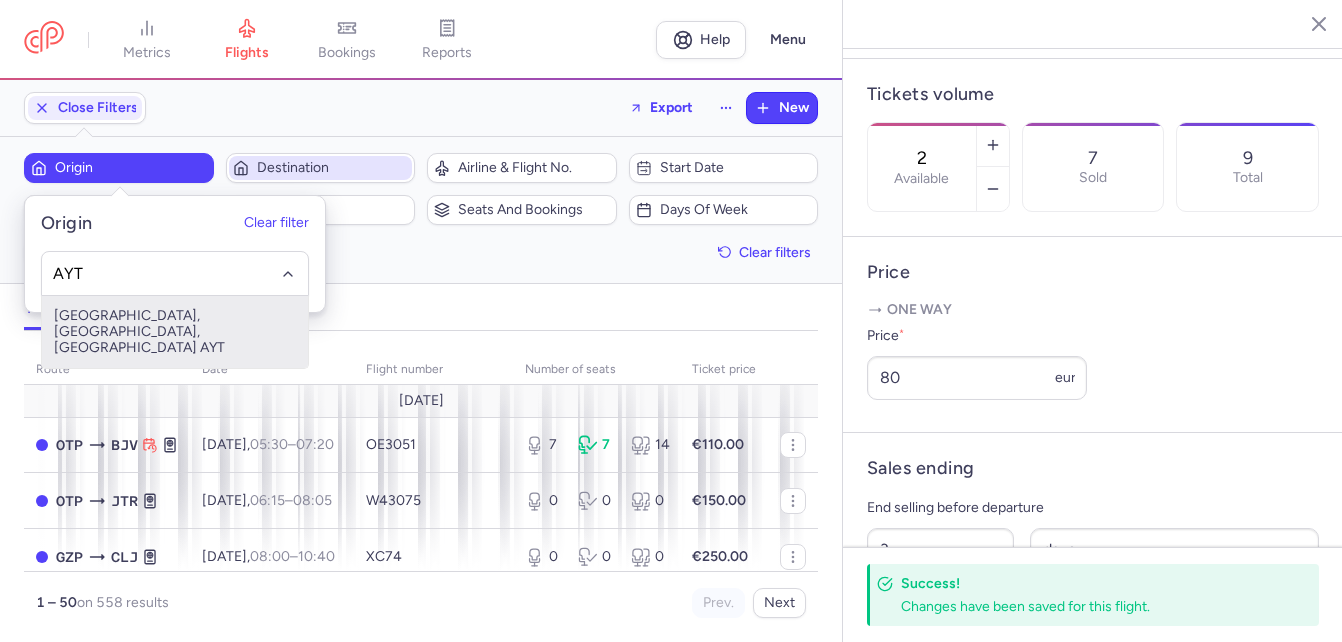 click on "[GEOGRAPHIC_DATA], [GEOGRAPHIC_DATA], [GEOGRAPHIC_DATA] AYT" at bounding box center [175, 332] 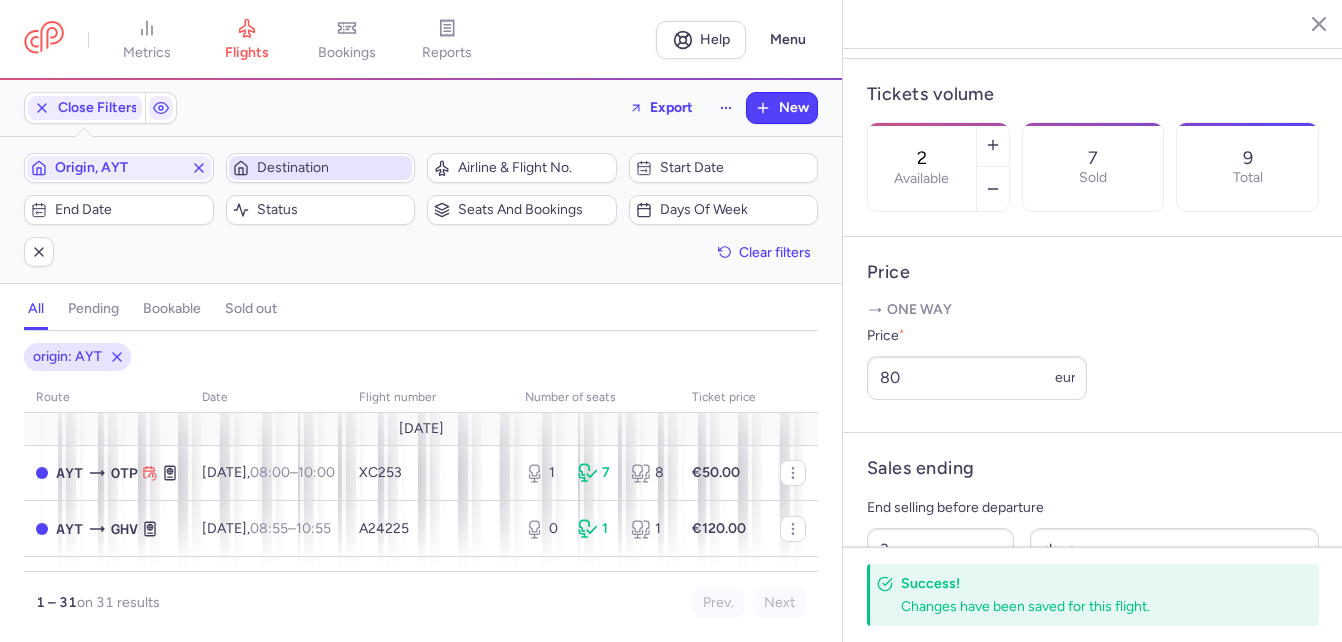 click on "Destination" at bounding box center (333, 168) 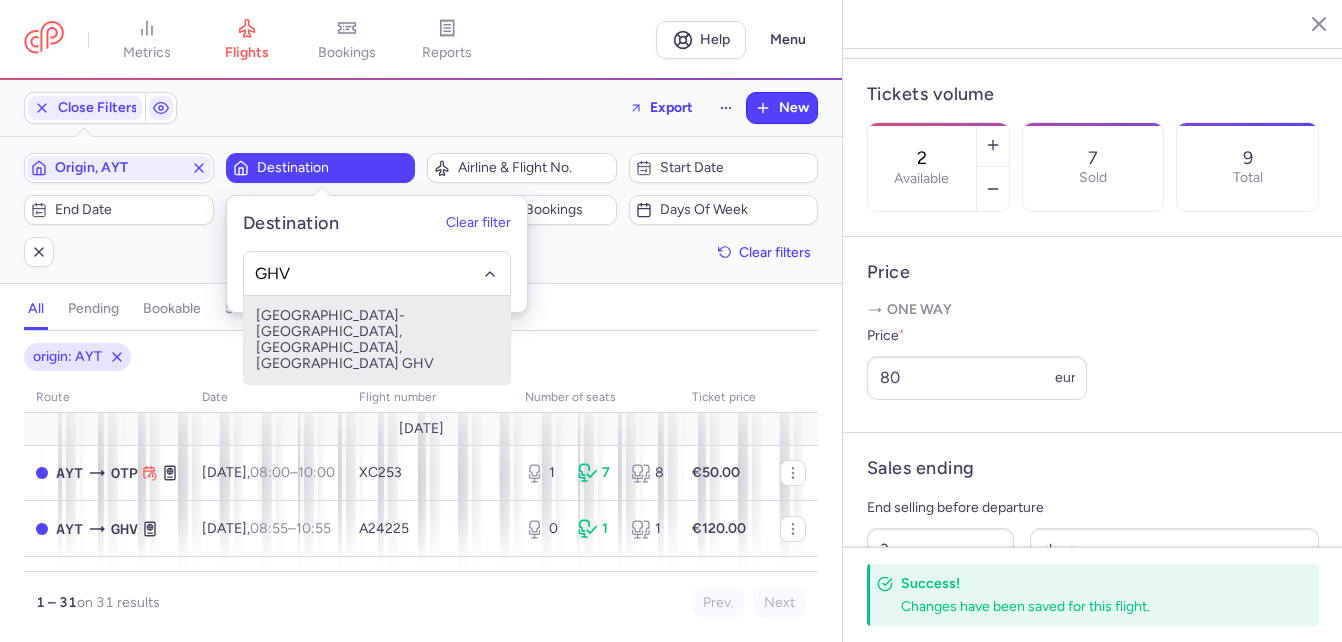 click on "[GEOGRAPHIC_DATA]-[GEOGRAPHIC_DATA], [GEOGRAPHIC_DATA], [GEOGRAPHIC_DATA] GHV" at bounding box center (377, 340) 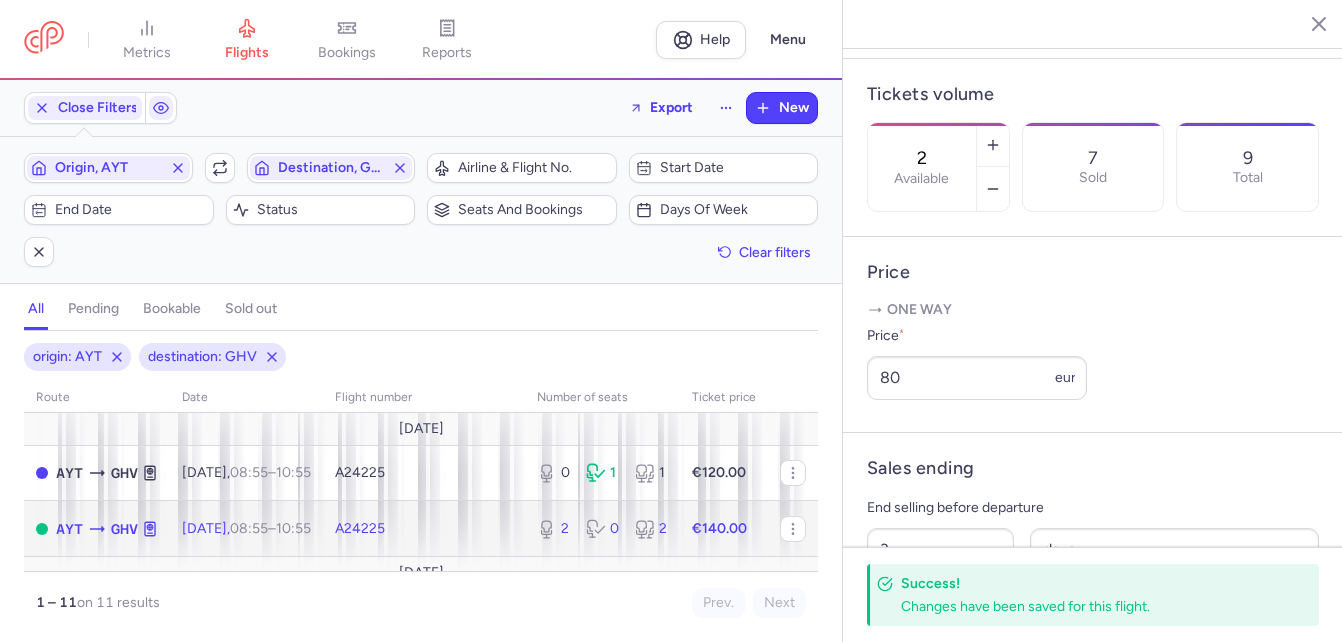 click on "08:55" at bounding box center (249, 528) 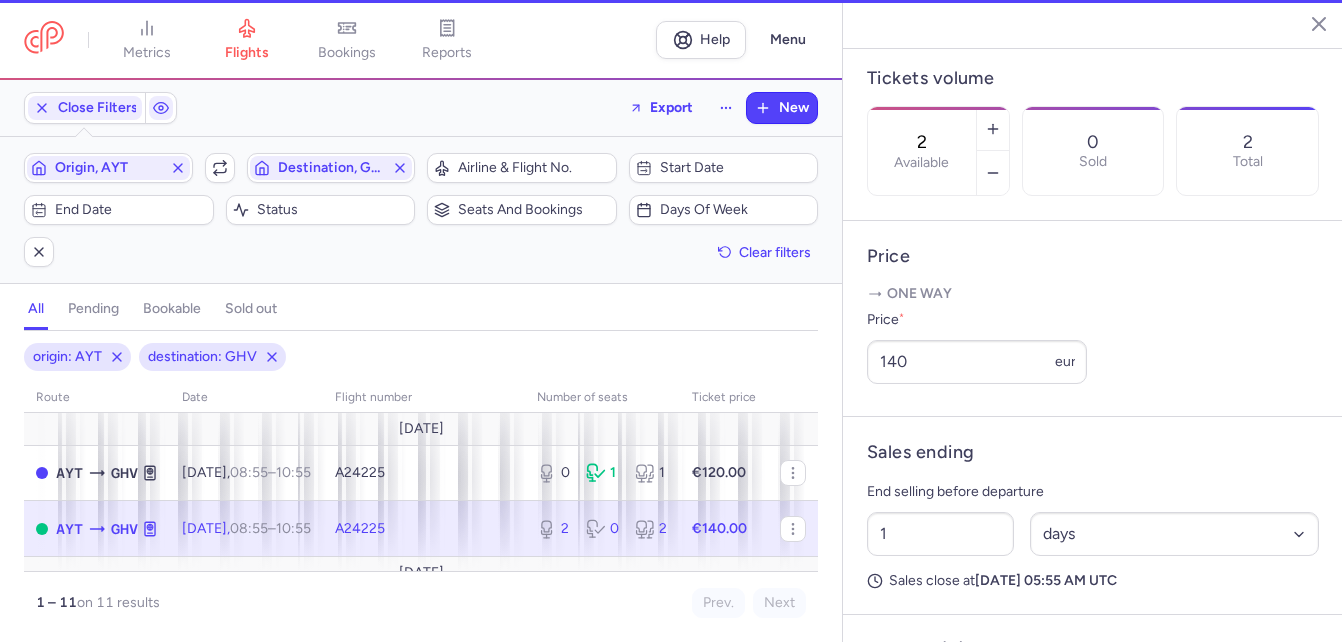scroll, scrollTop: 584, scrollLeft: 0, axis: vertical 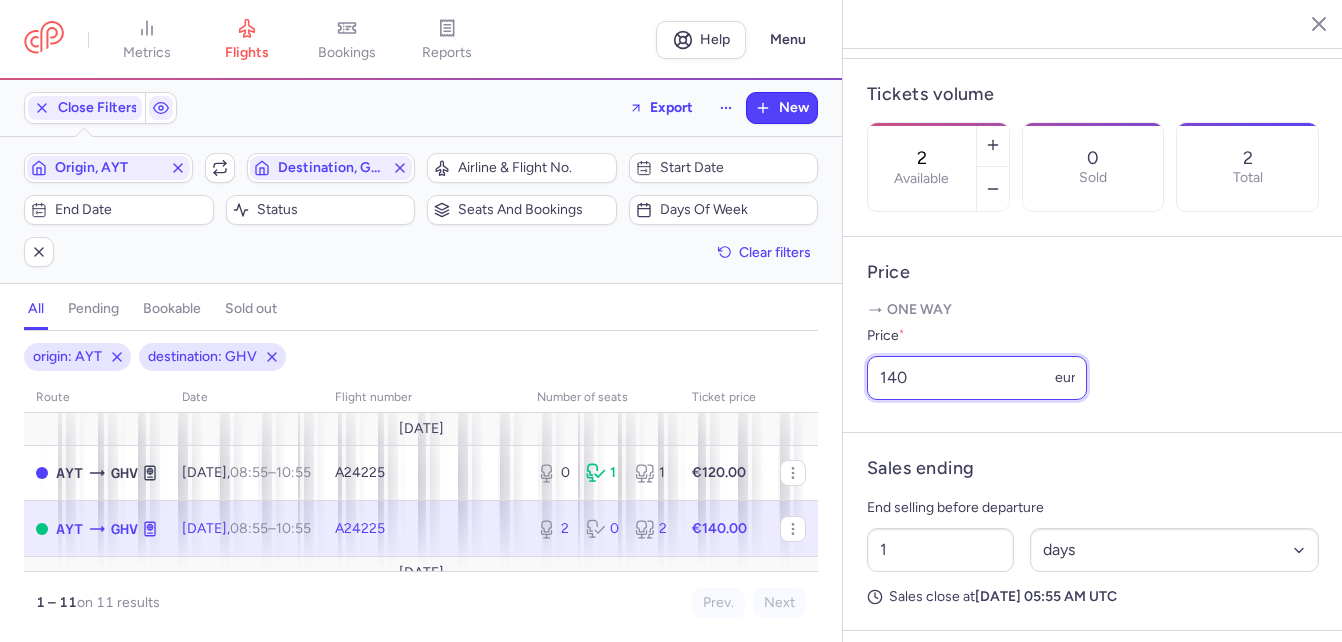 drag, startPoint x: 933, startPoint y: 409, endPoint x: 854, endPoint y: 402, distance: 79.30952 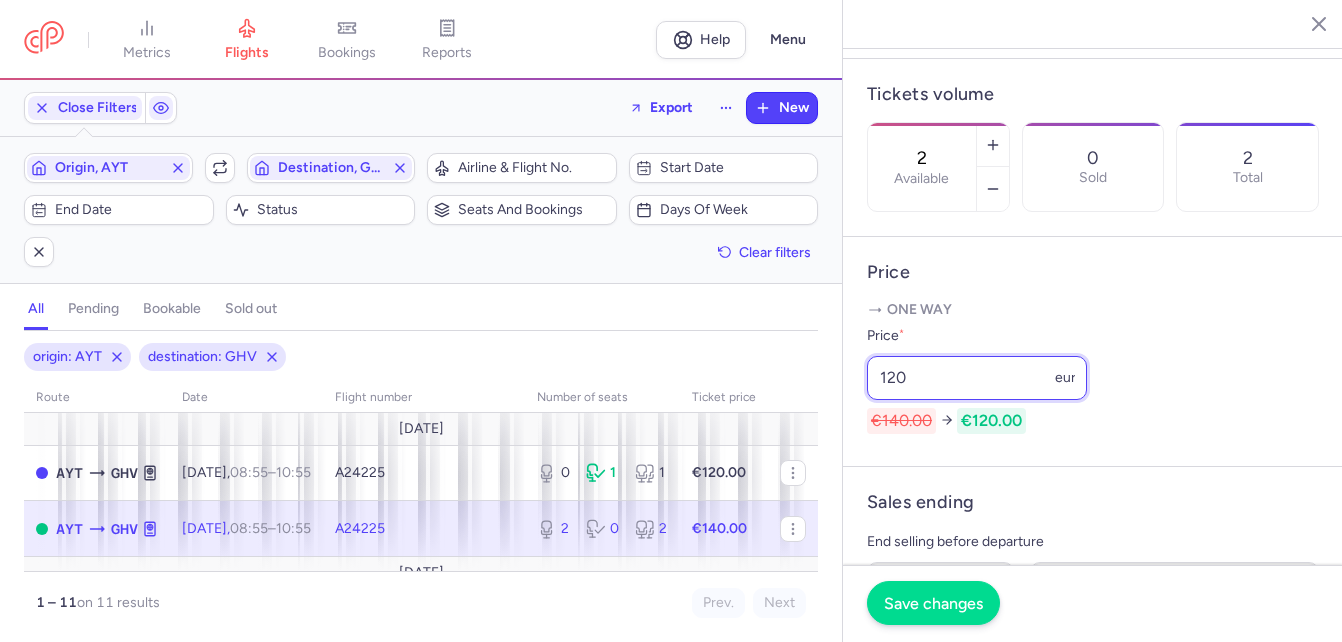 type on "120" 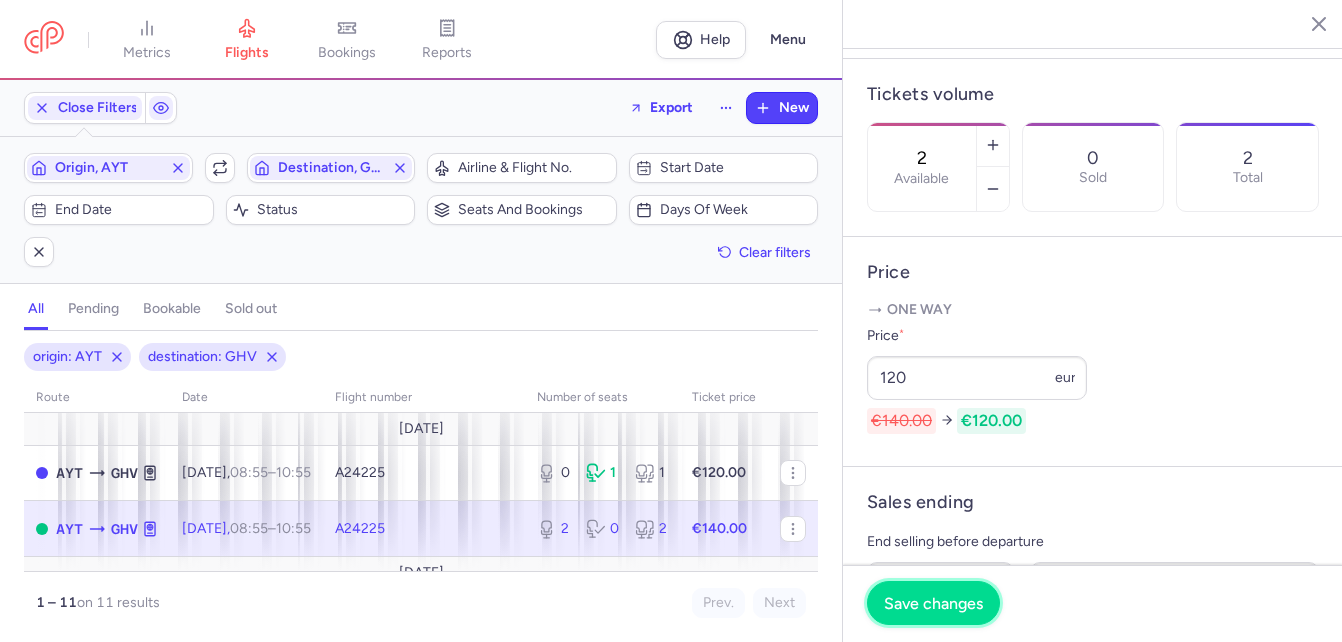 click on "Save changes" at bounding box center [933, 603] 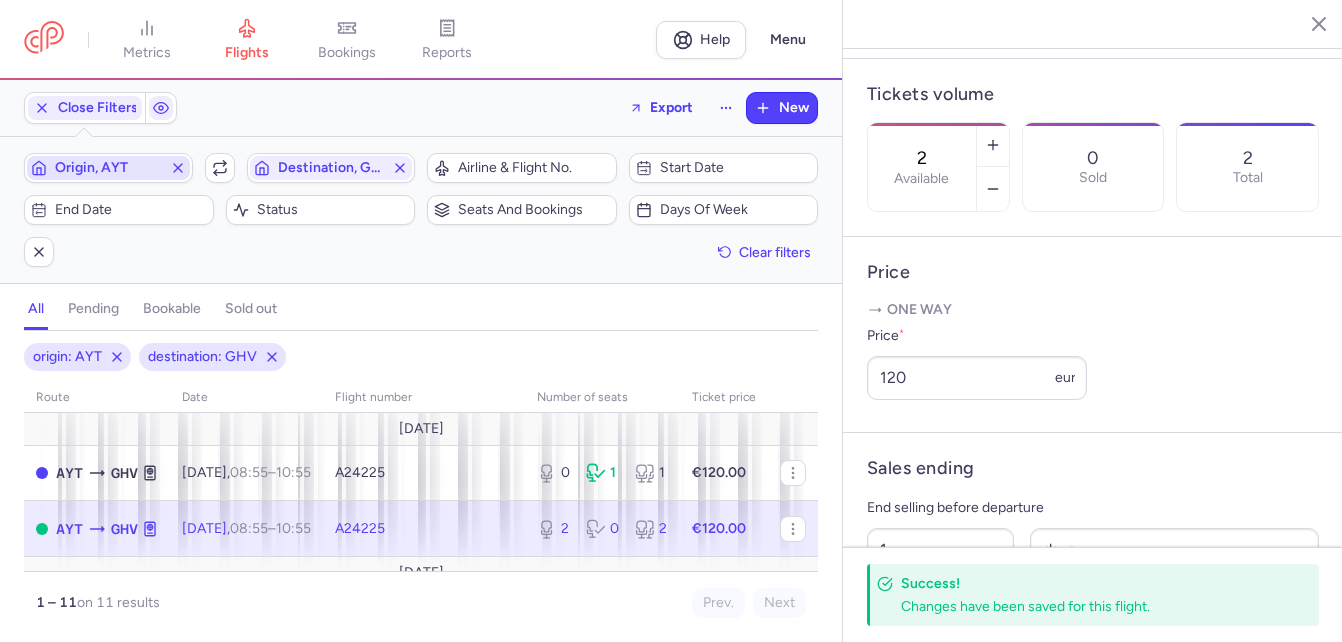 click 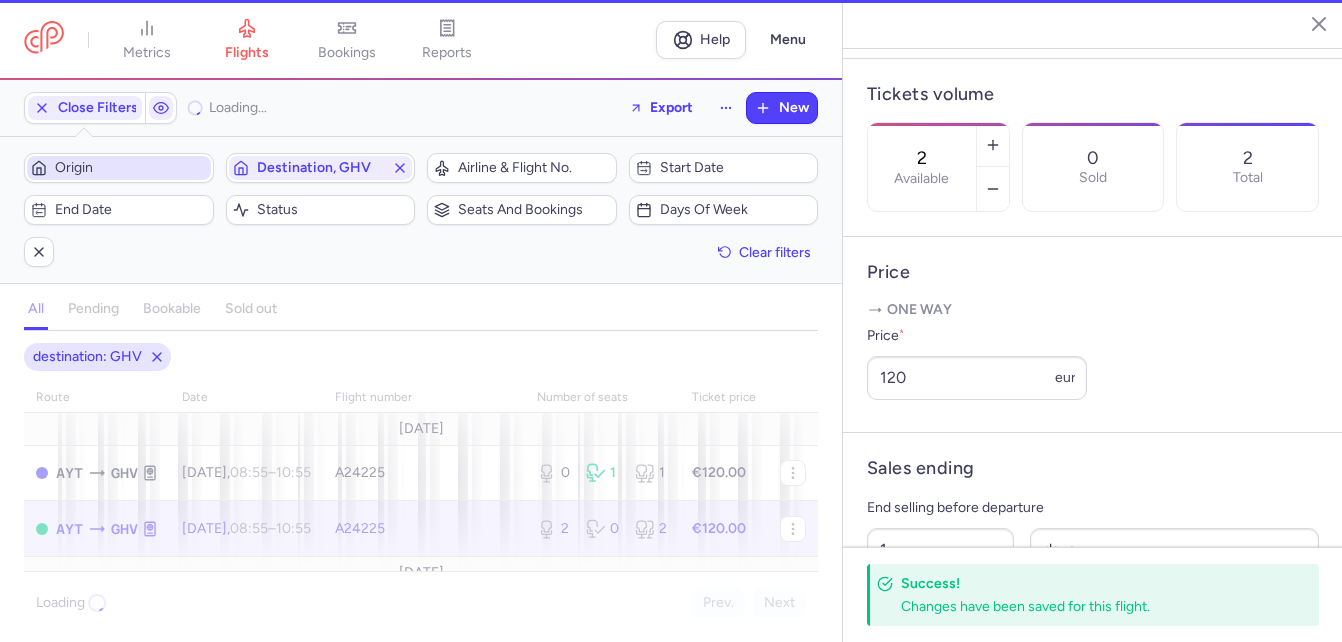 click on "Origin" at bounding box center (131, 168) 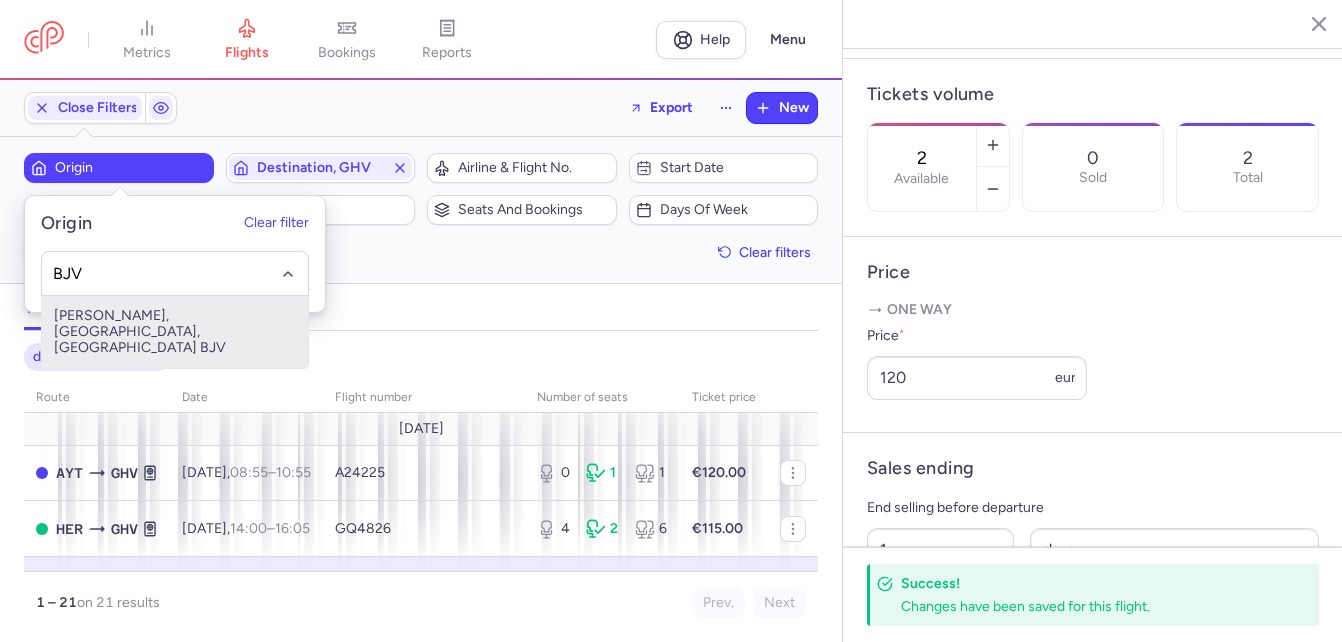 click on "[PERSON_NAME], [GEOGRAPHIC_DATA], [GEOGRAPHIC_DATA] BJV" at bounding box center (175, 332) 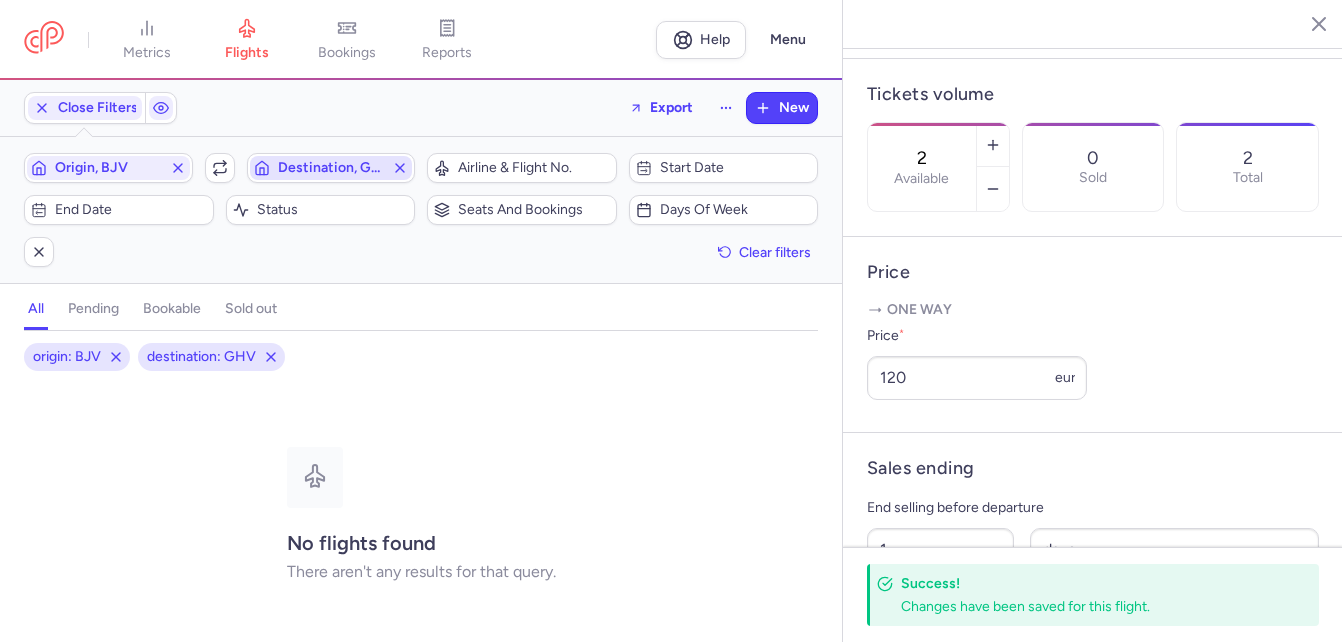 click 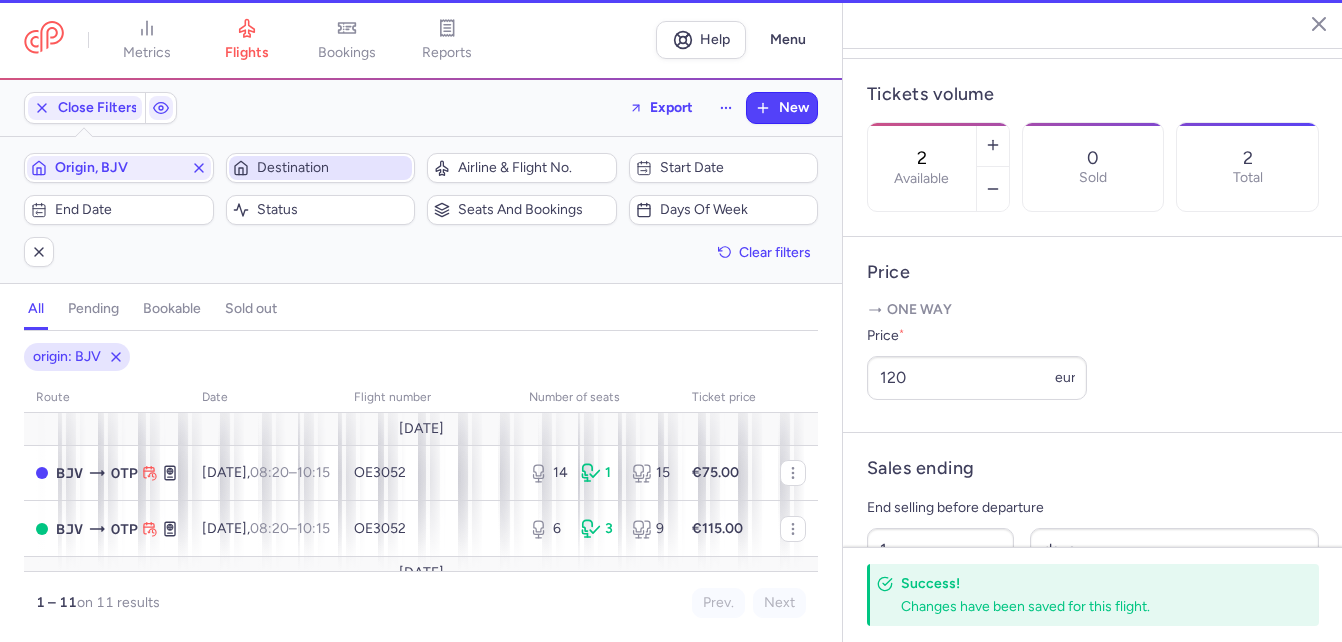 click on "Destination" at bounding box center [333, 168] 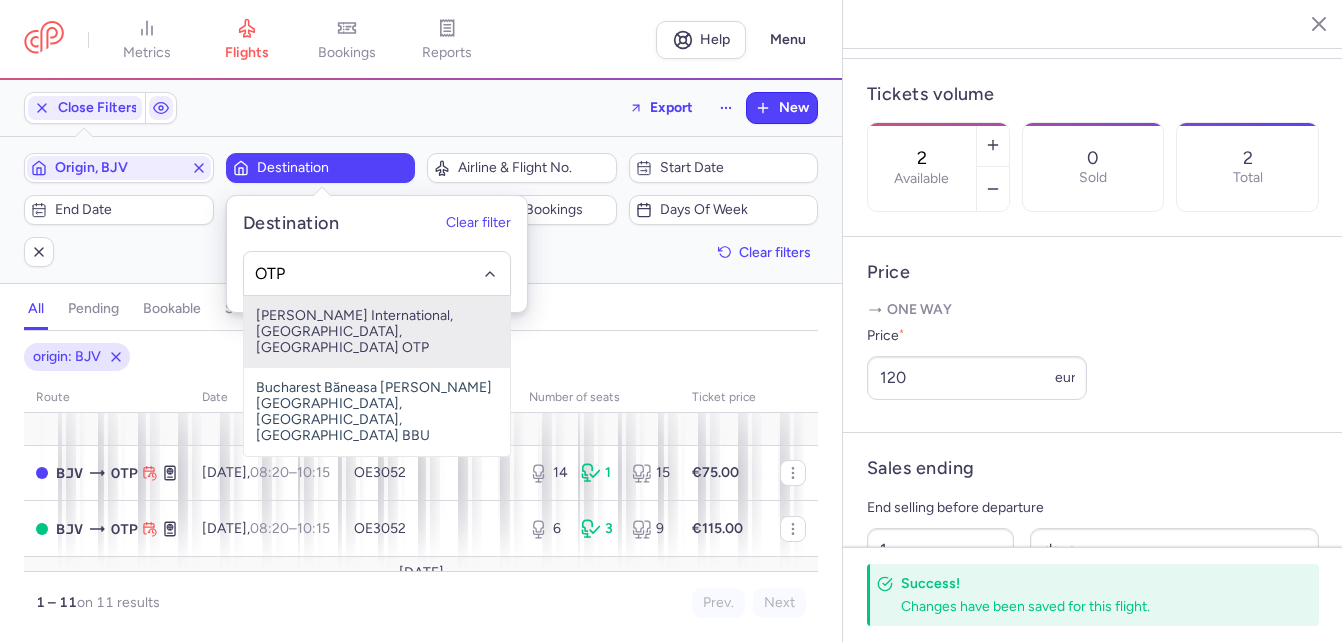 click on "[PERSON_NAME] International, [GEOGRAPHIC_DATA], [GEOGRAPHIC_DATA] OTP" at bounding box center (377, 332) 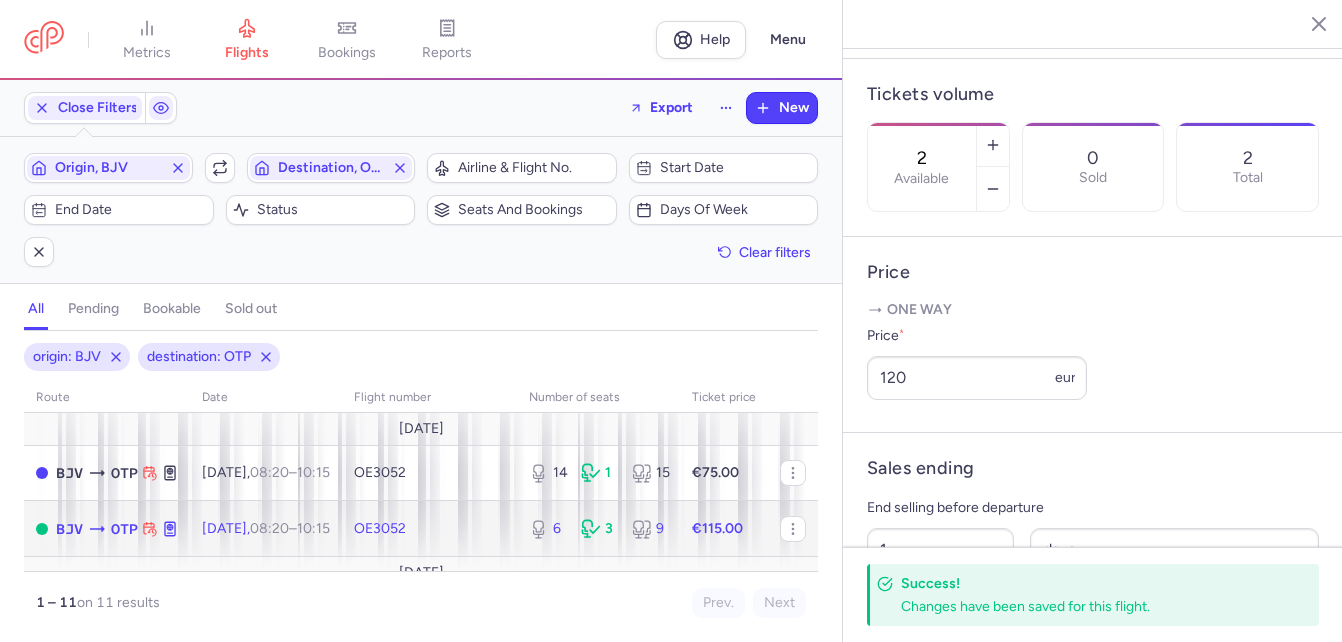 click on "[DATE]  08:20  –  10:15  +0" 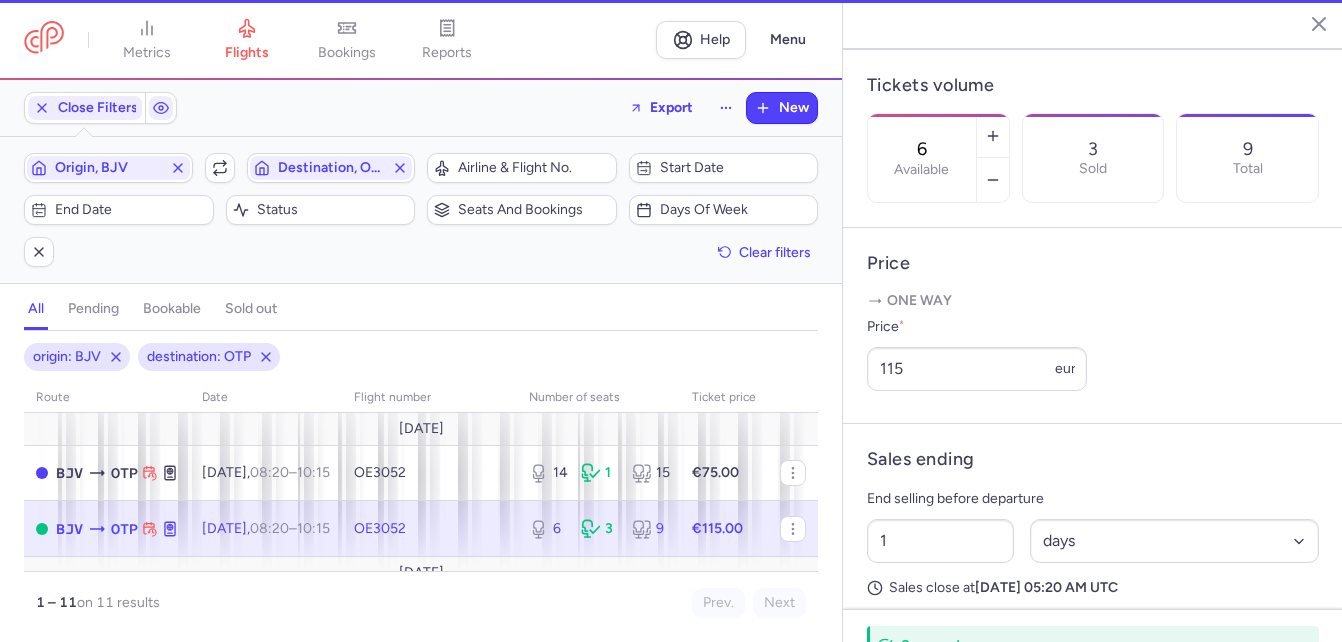 scroll, scrollTop: 600, scrollLeft: 0, axis: vertical 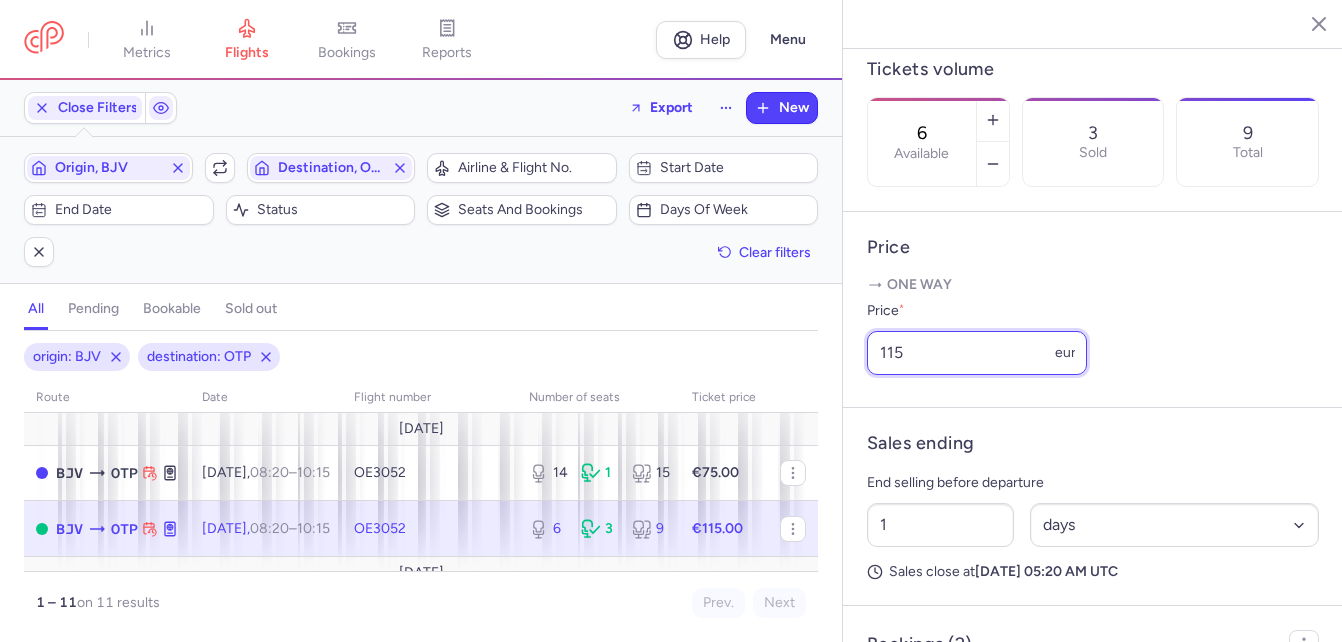 drag, startPoint x: 934, startPoint y: 400, endPoint x: 803, endPoint y: 405, distance: 131.09538 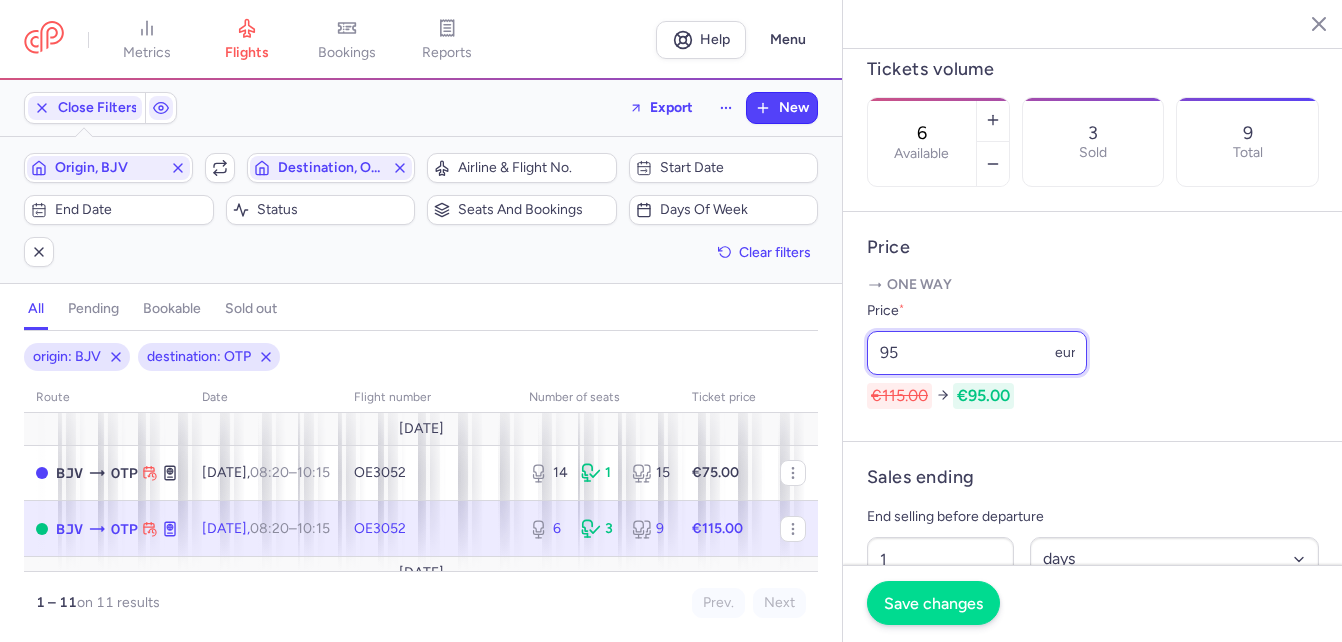 type on "95" 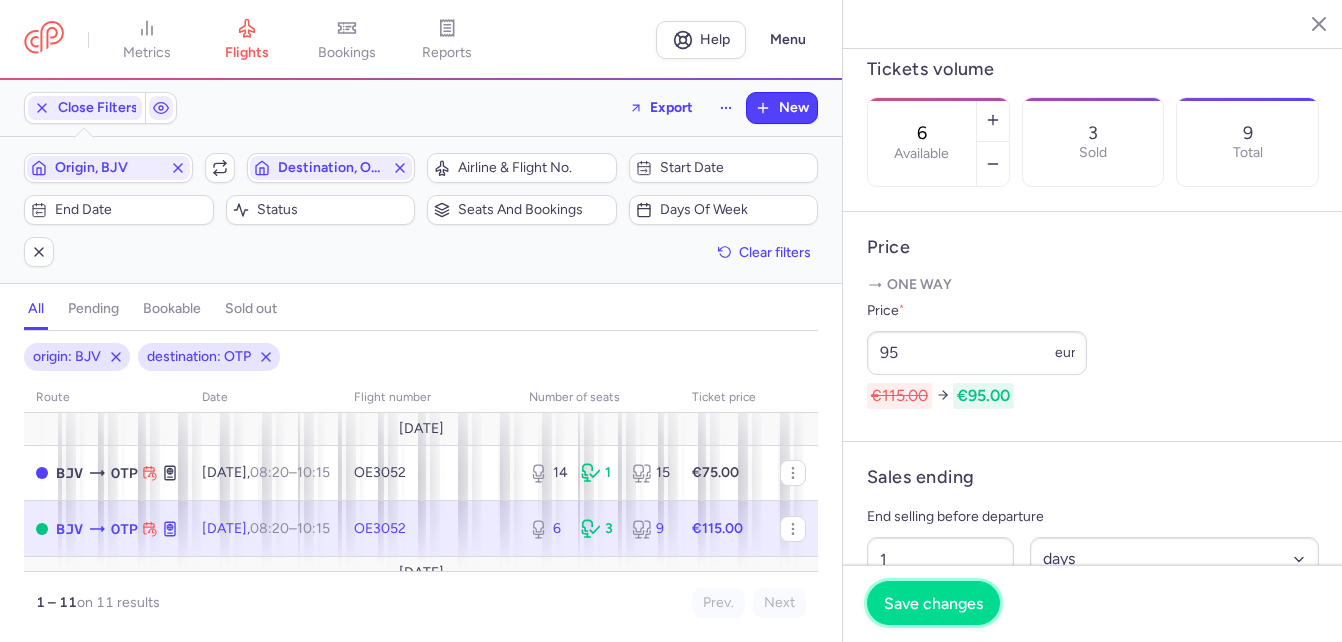 click on "Save changes" at bounding box center (933, 603) 